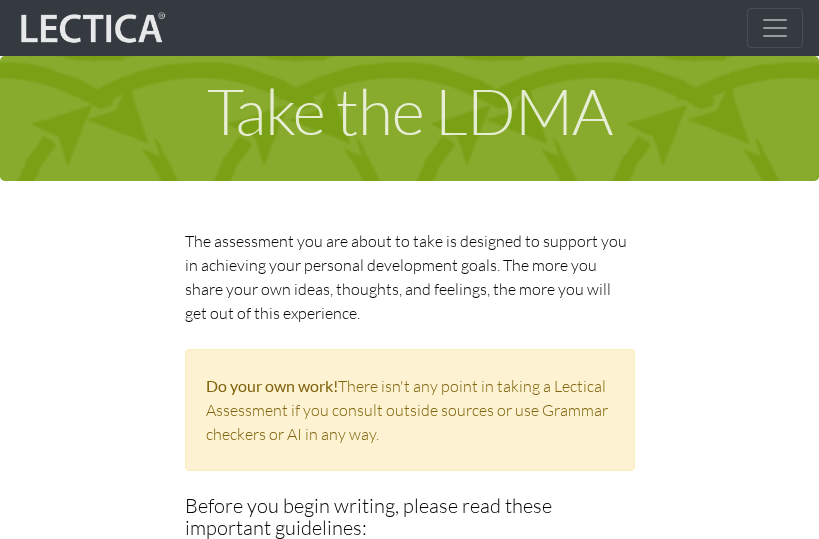 scroll, scrollTop: 2592, scrollLeft: 0, axis: vertical 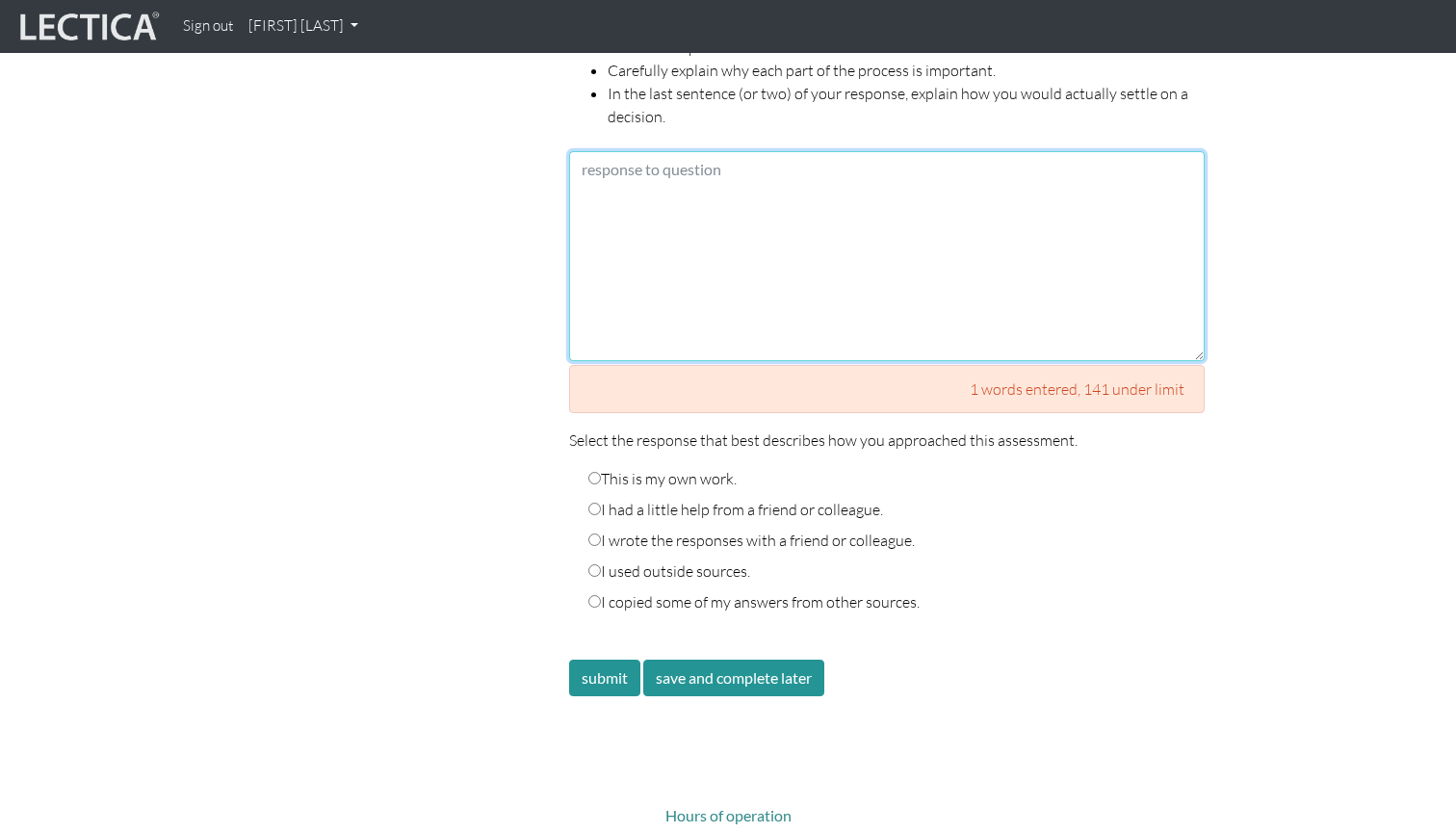 click at bounding box center [887, 256] 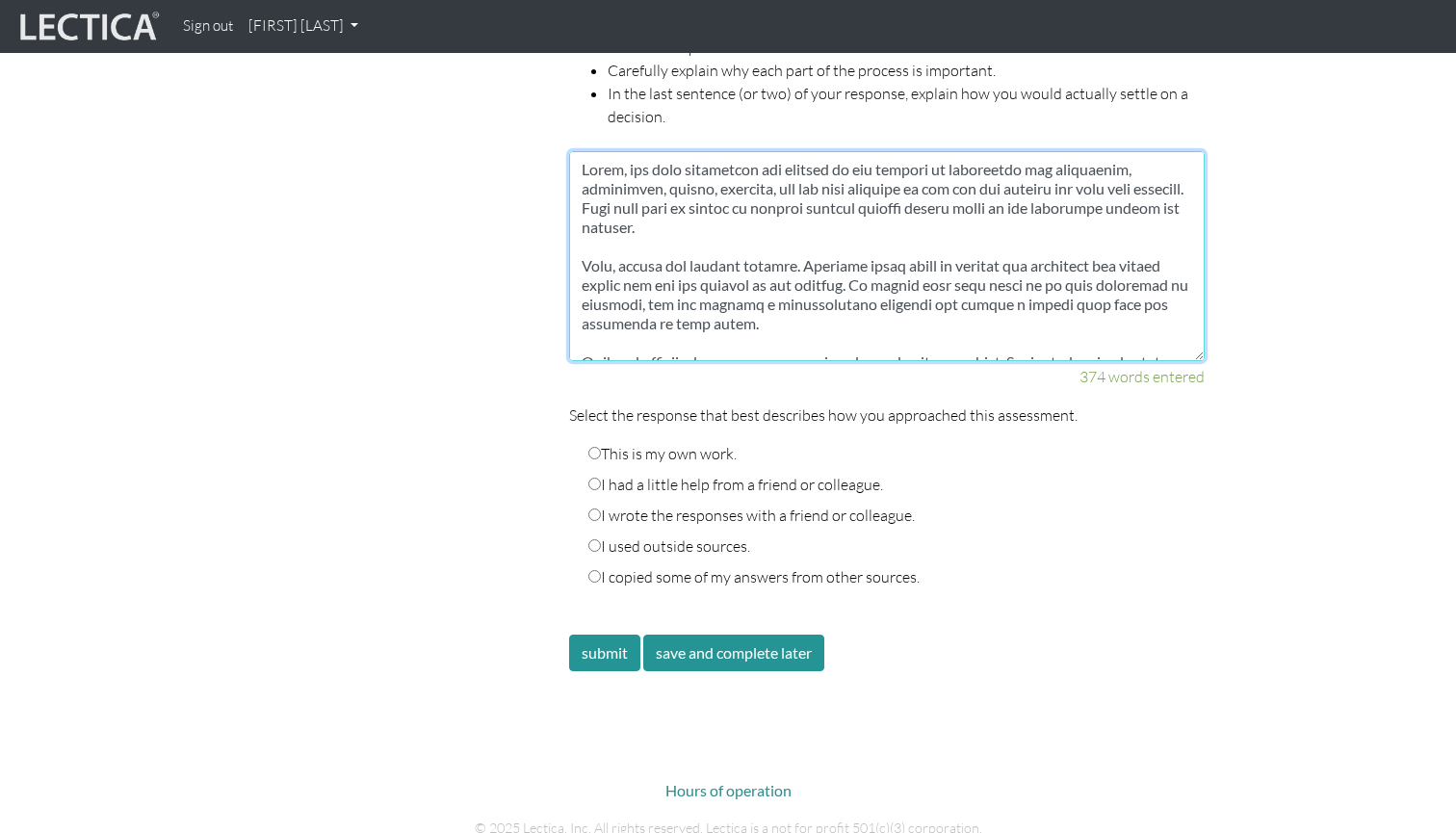 scroll, scrollTop: 0, scrollLeft: 0, axis: both 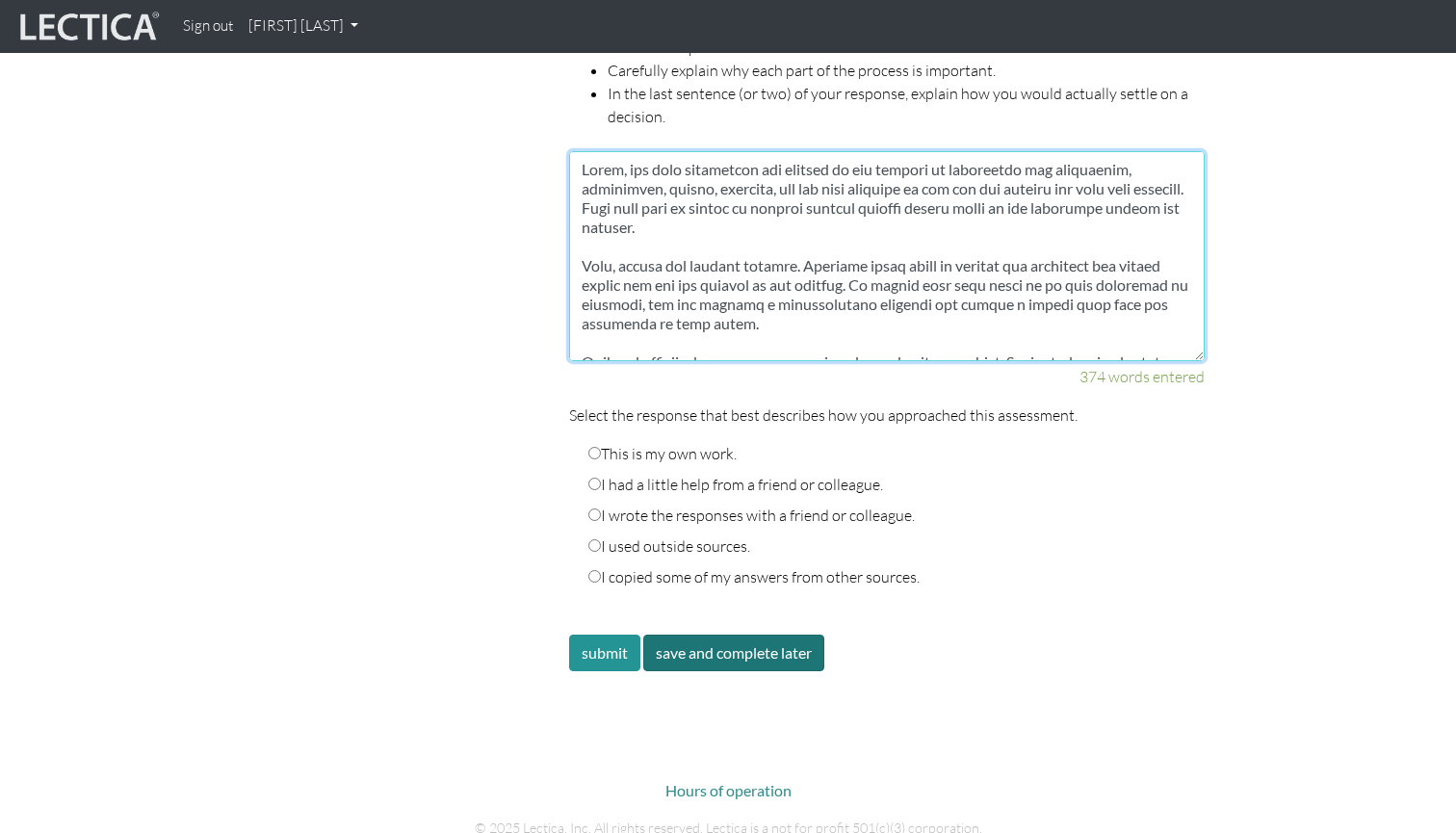 type on "First, you will understand the outline of the project by clarifying the background, objectives, budget, duration, and the role expected of you for the project you have been assigned. This will make it easier to achieve results without losing sight of the direction during the project.
Next, select the project members. Consider their years of service and expertise and gather people who fit the purpose of the project. By making sure that there is as much diversity as possible, you can develop a comprehensive strategy and create a strong team that can influence in many areas.
Conduct research to clarify the issues and goals to be addressed. Interviews and dialogue with stakeholders are essential to understand the current situation. In addition, environmental factors such as the internal environment and the social environment surrounding the organization are also taken into consideration. Based on the research results, narrow down the items to be addressed, prioritize the issues, and clarify the goals of the ..." 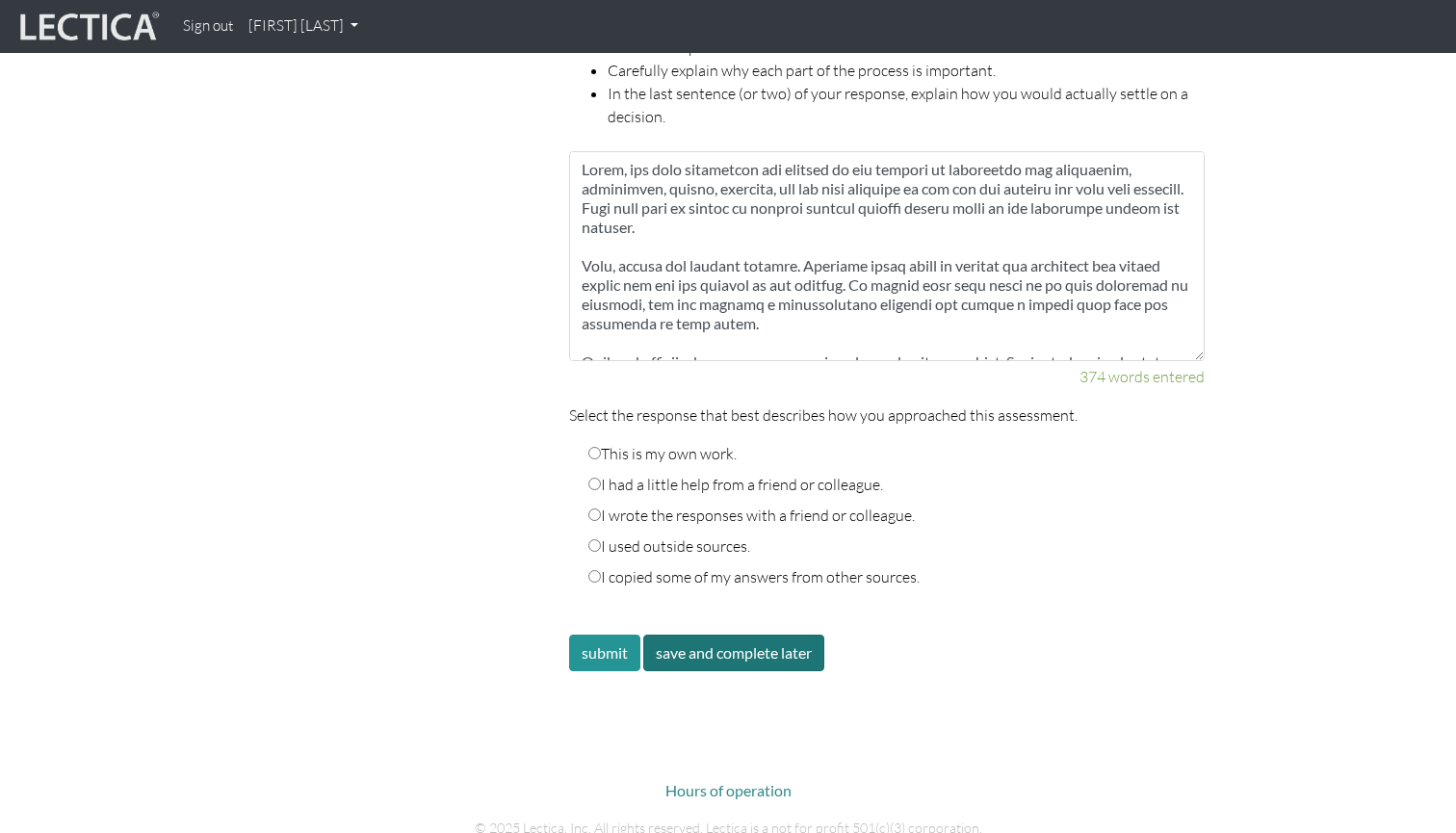 click on "save and complete later" at bounding box center [734, 653] 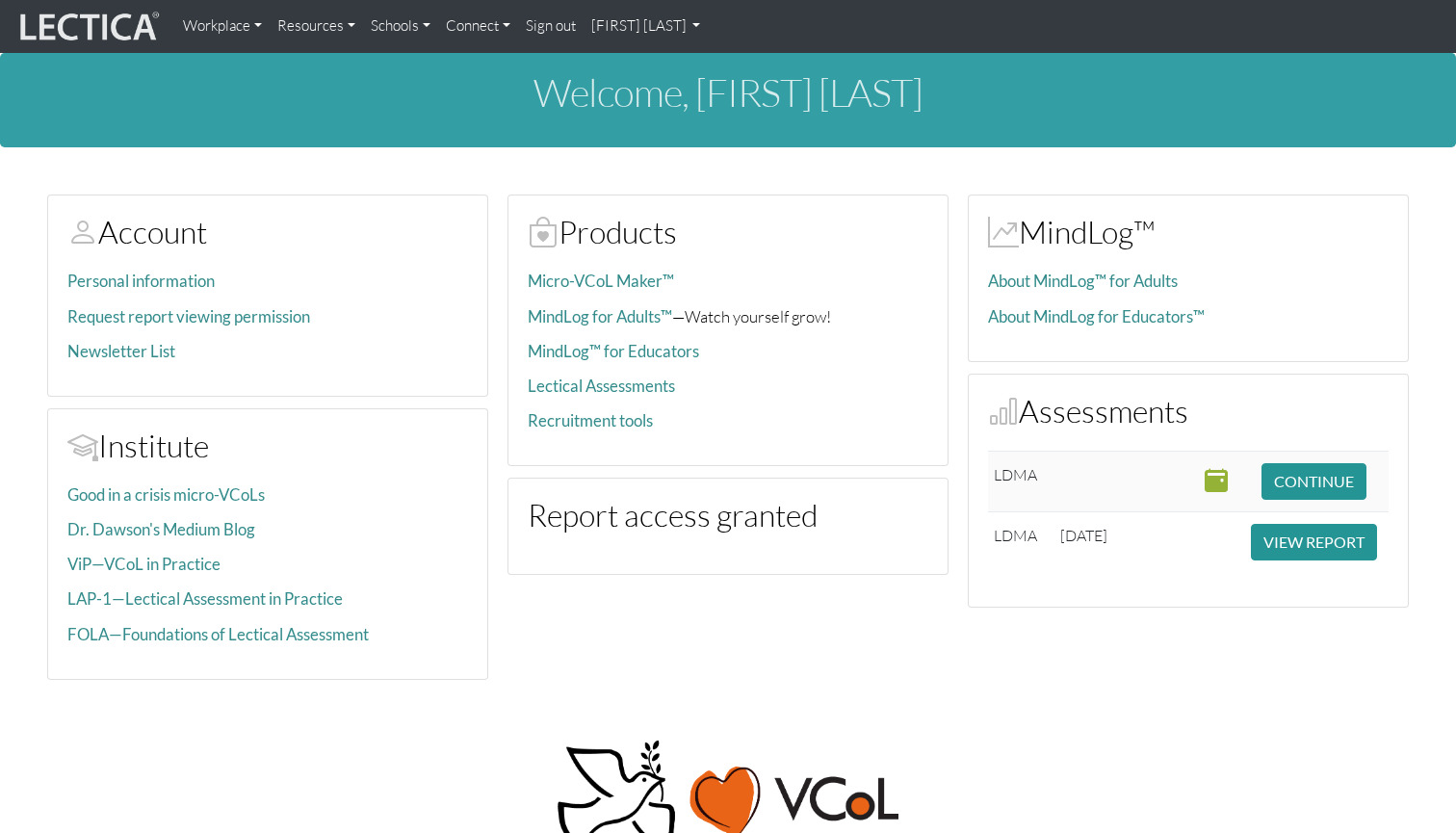 scroll, scrollTop: 0, scrollLeft: 0, axis: both 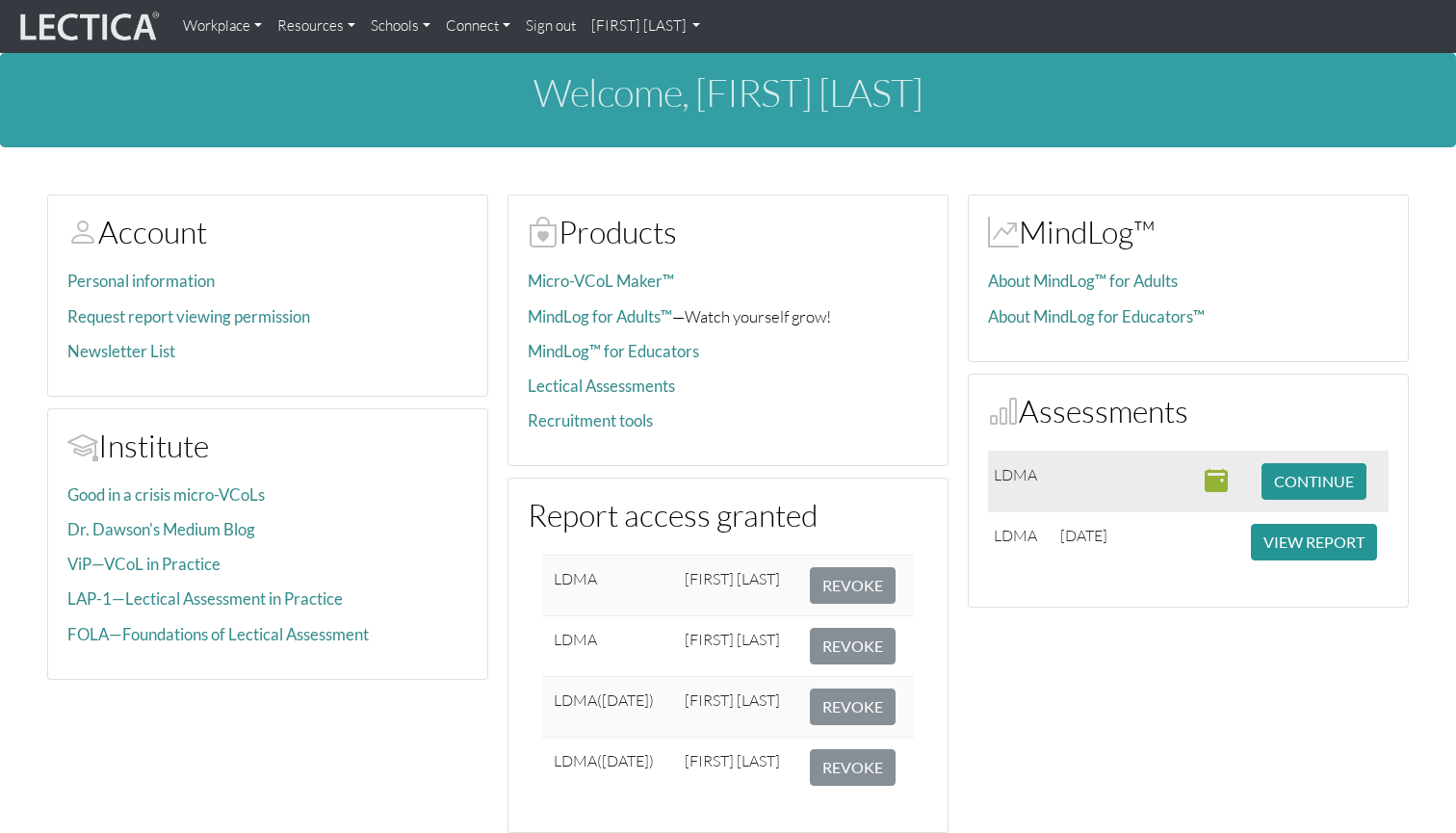 click at bounding box center (1121, 481) 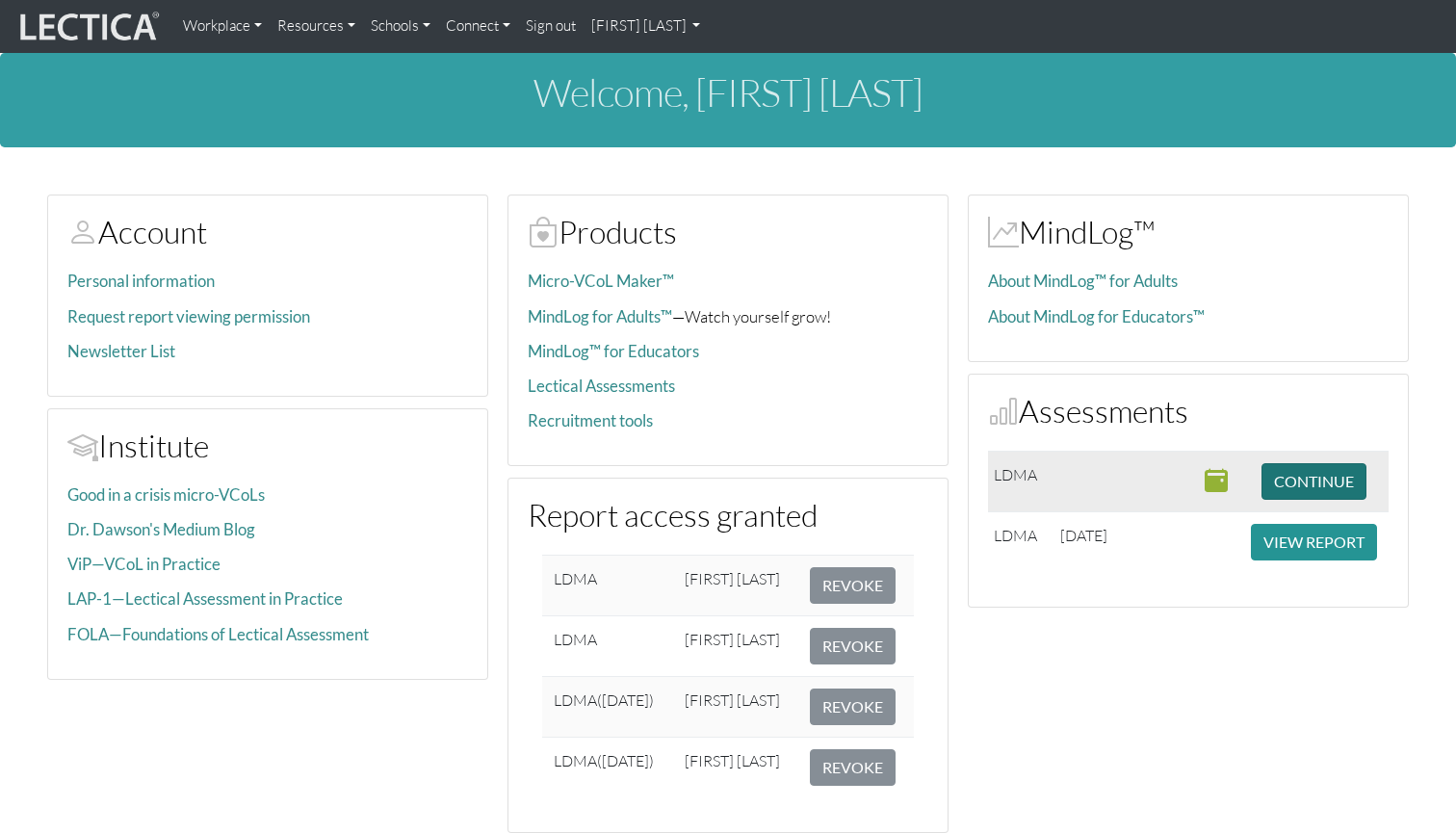 click on "CONTINUE" at bounding box center [1313, 482] 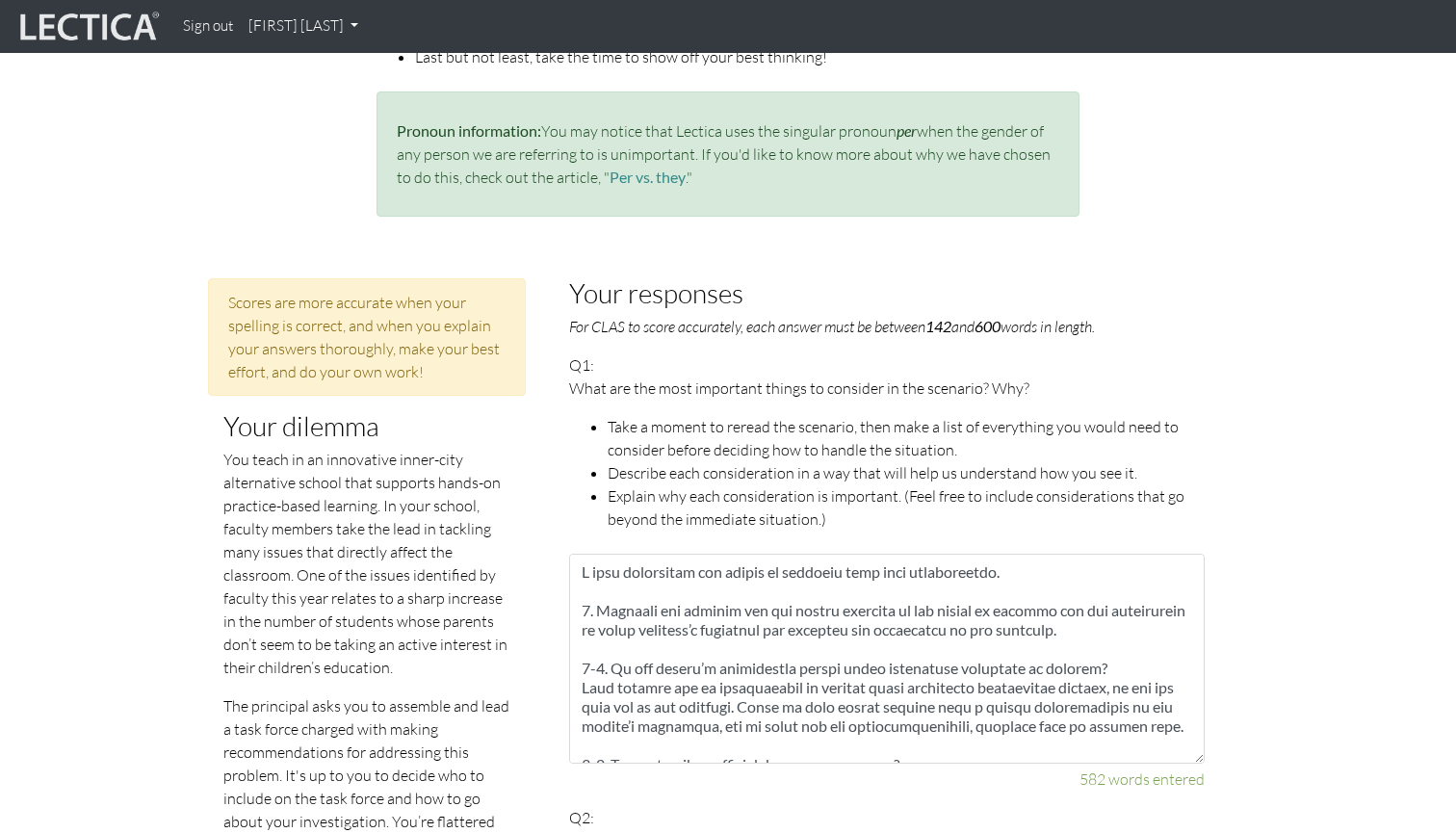 scroll, scrollTop: 671, scrollLeft: 0, axis: vertical 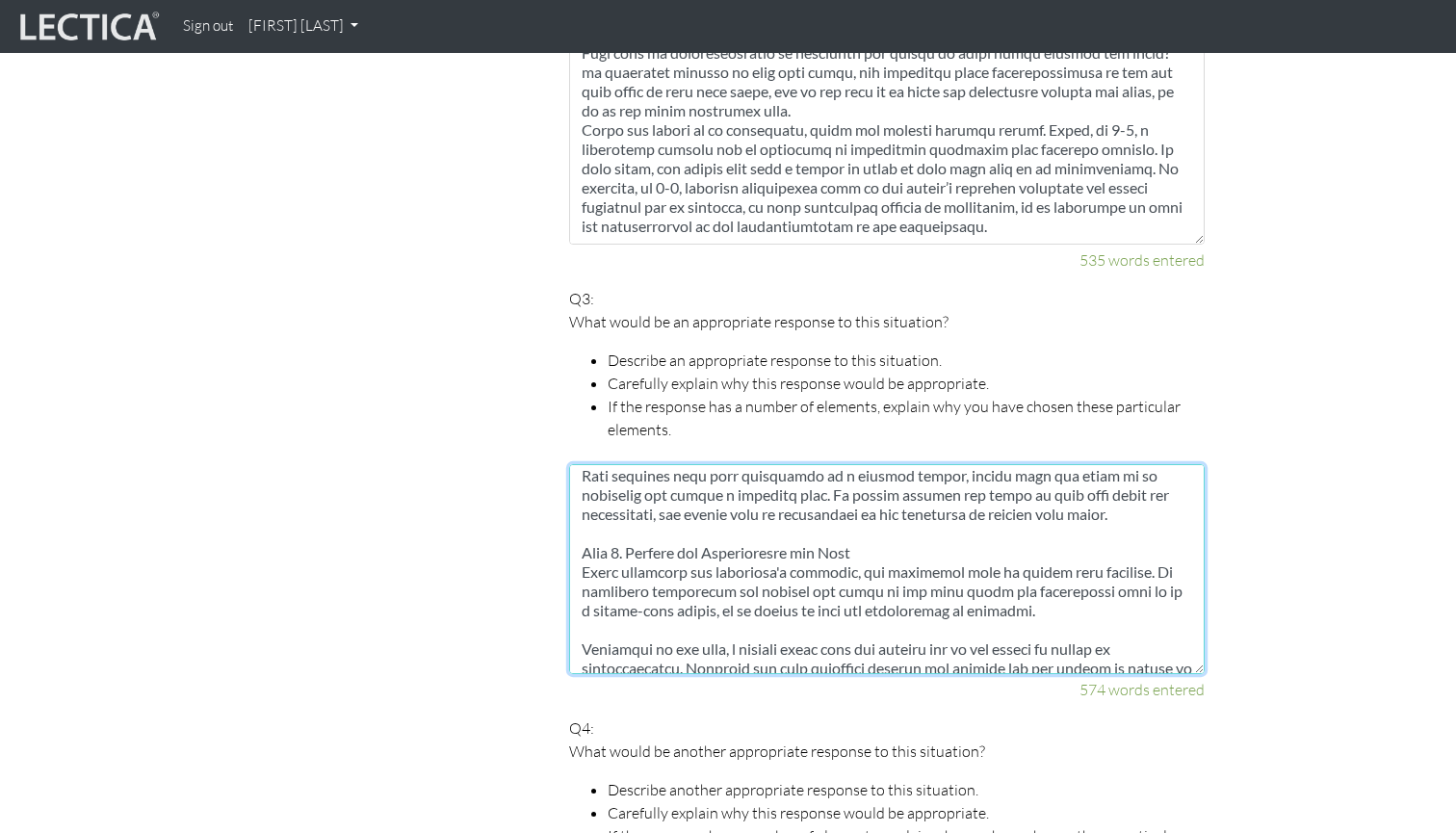 click at bounding box center [887, 569] 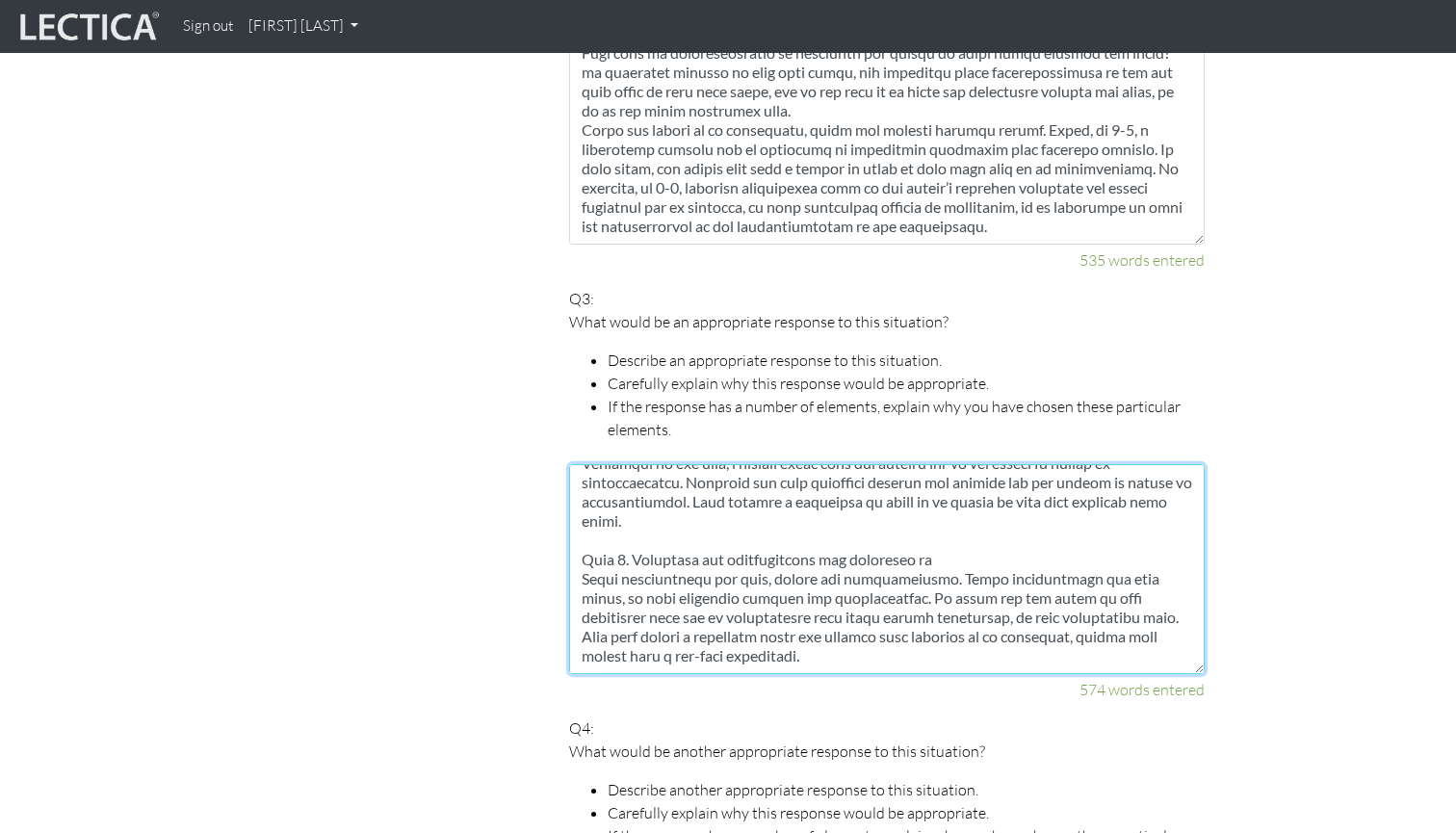 scroll, scrollTop: 886, scrollLeft: 0, axis: vertical 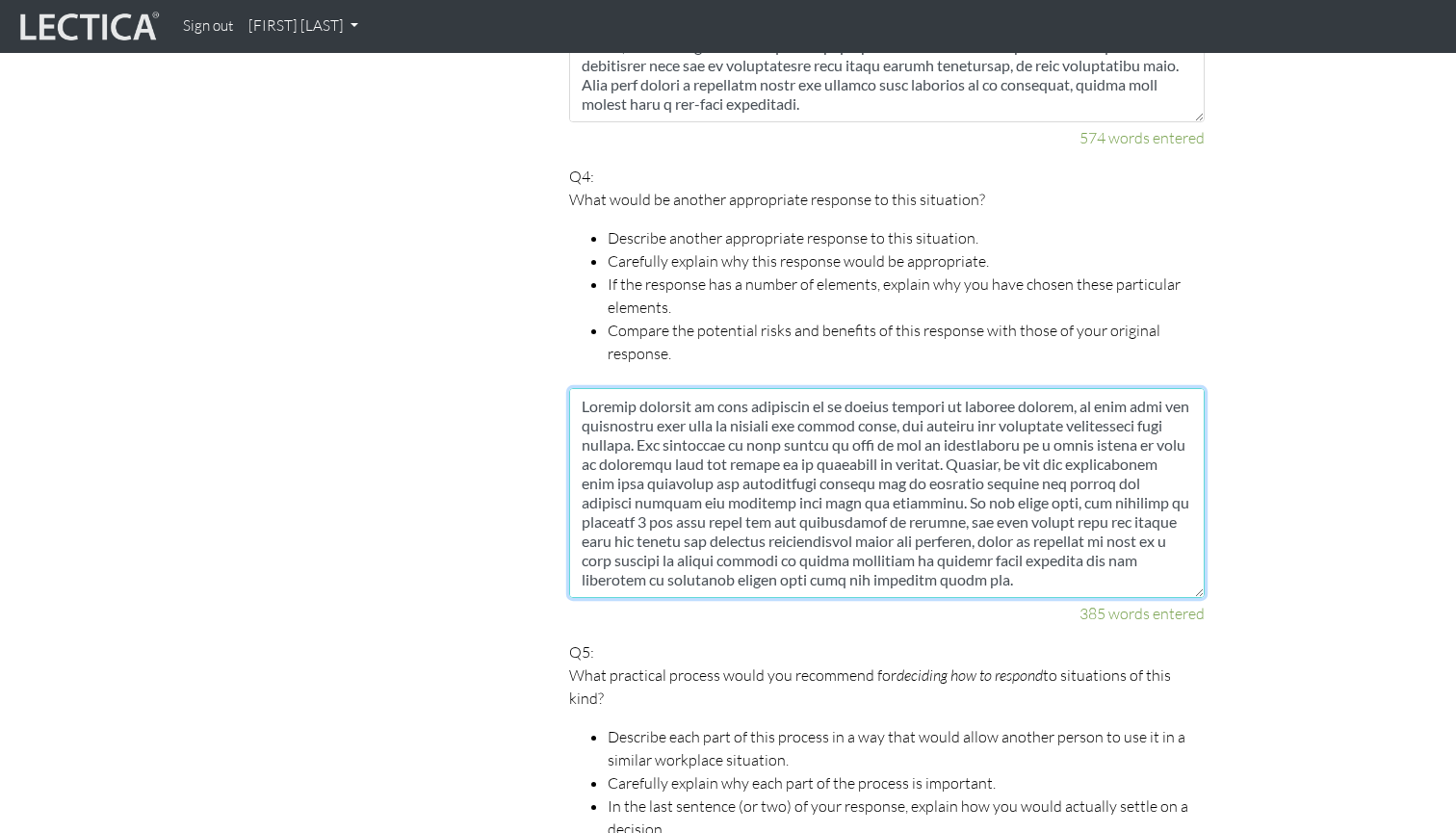 drag, startPoint x: 821, startPoint y: 438, endPoint x: 871, endPoint y: 434, distance: 50.159745 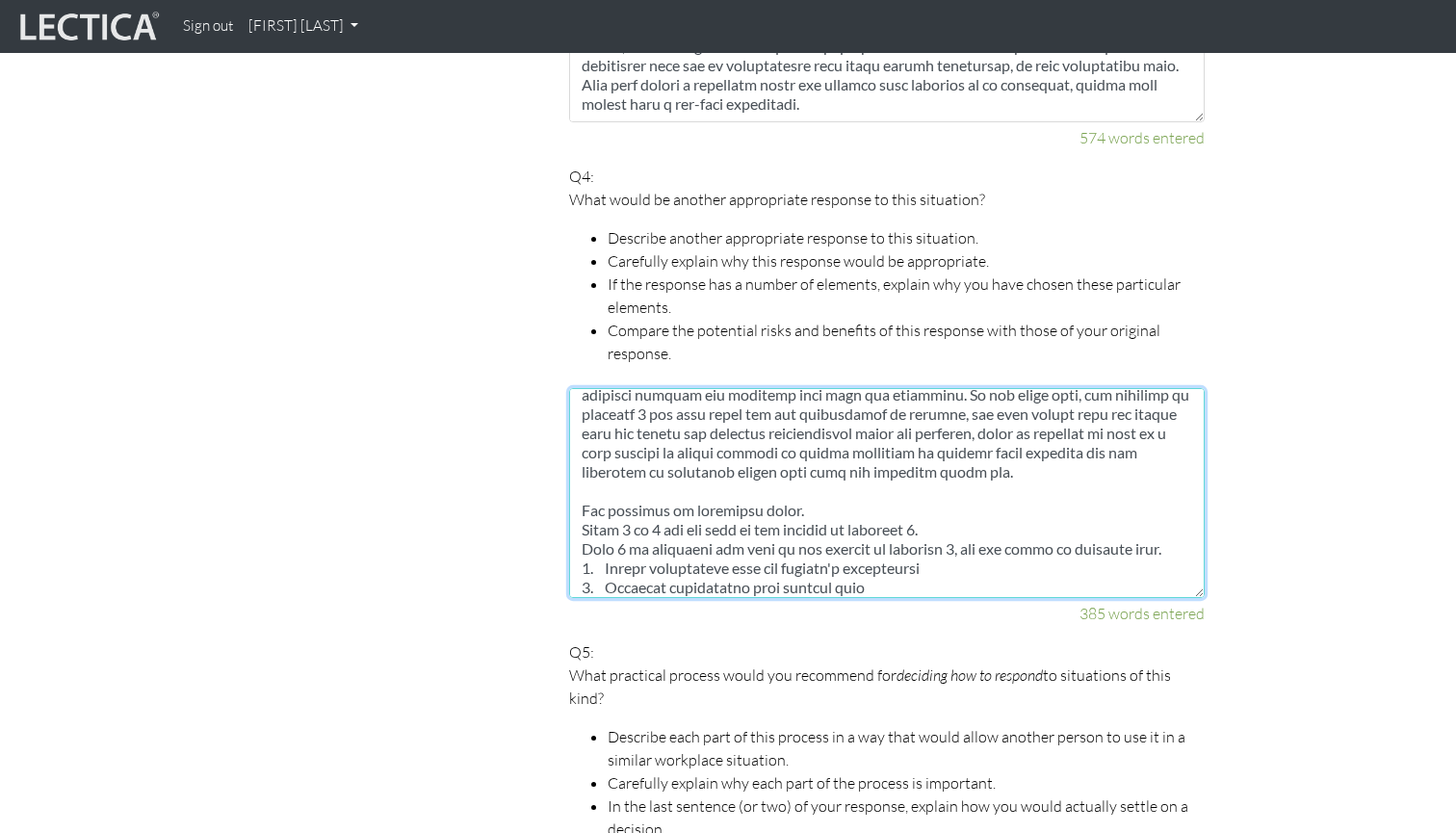 scroll, scrollTop: 109, scrollLeft: 0, axis: vertical 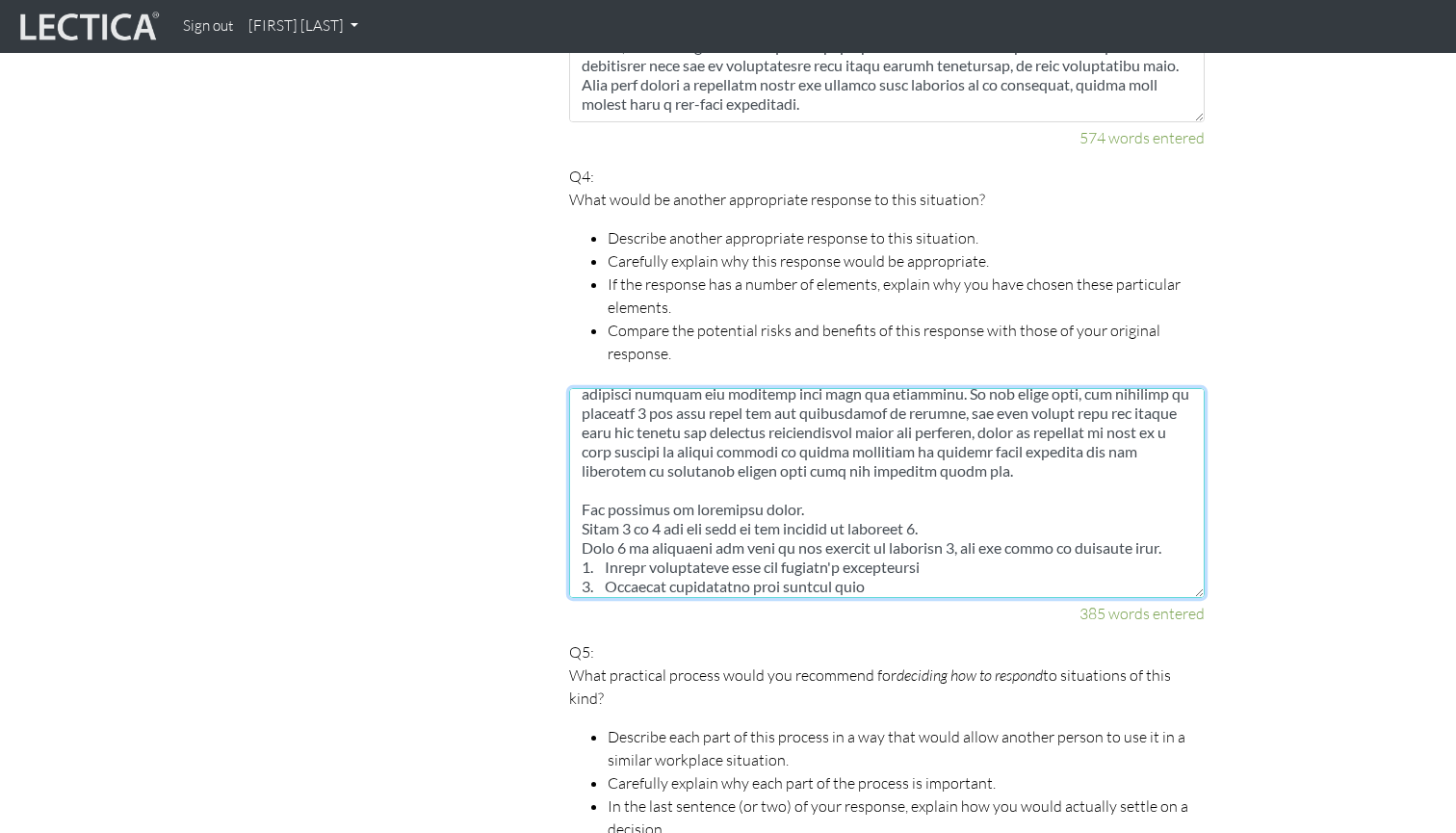 click at bounding box center (887, 493) 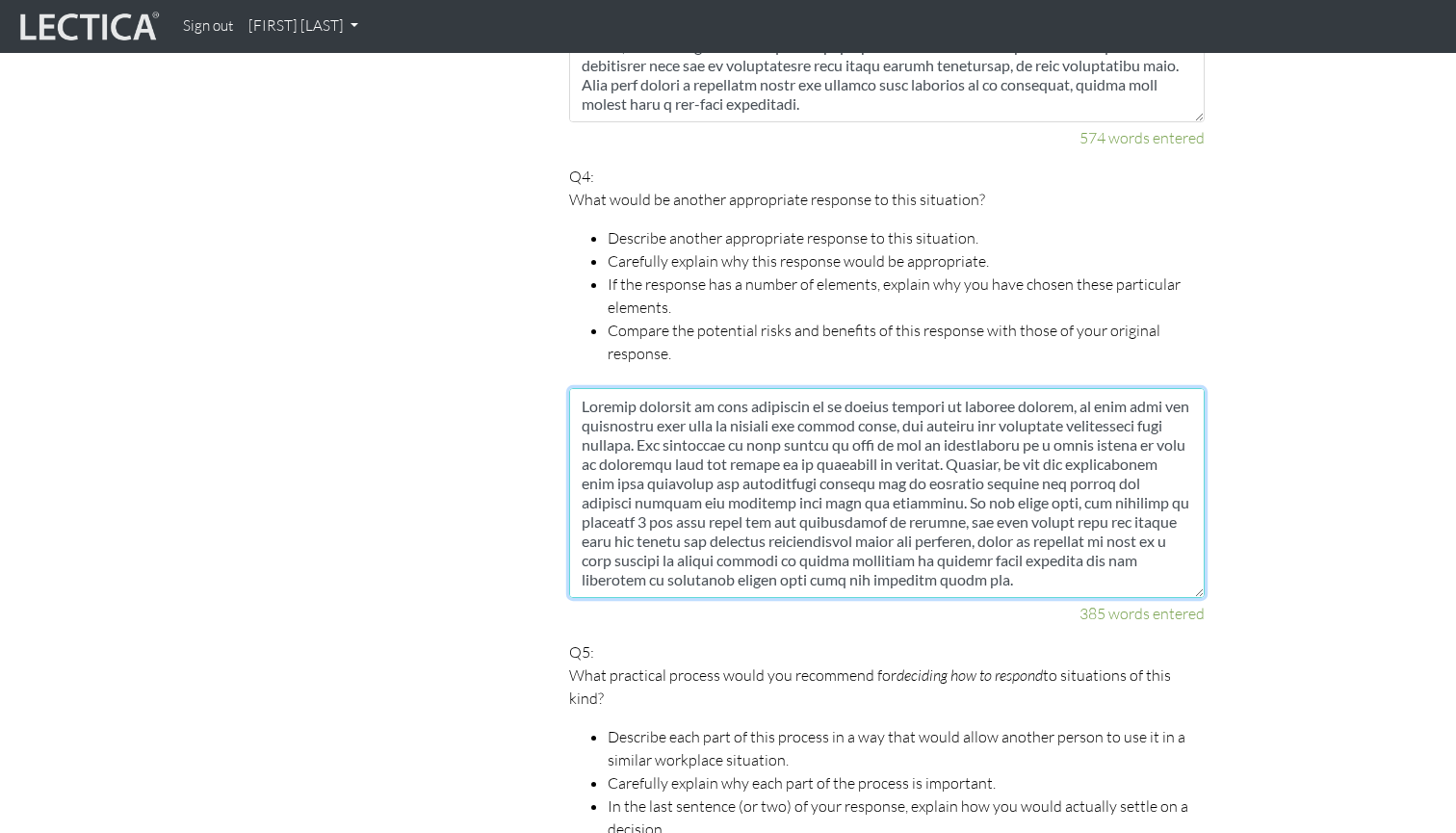 scroll, scrollTop: 0, scrollLeft: 0, axis: both 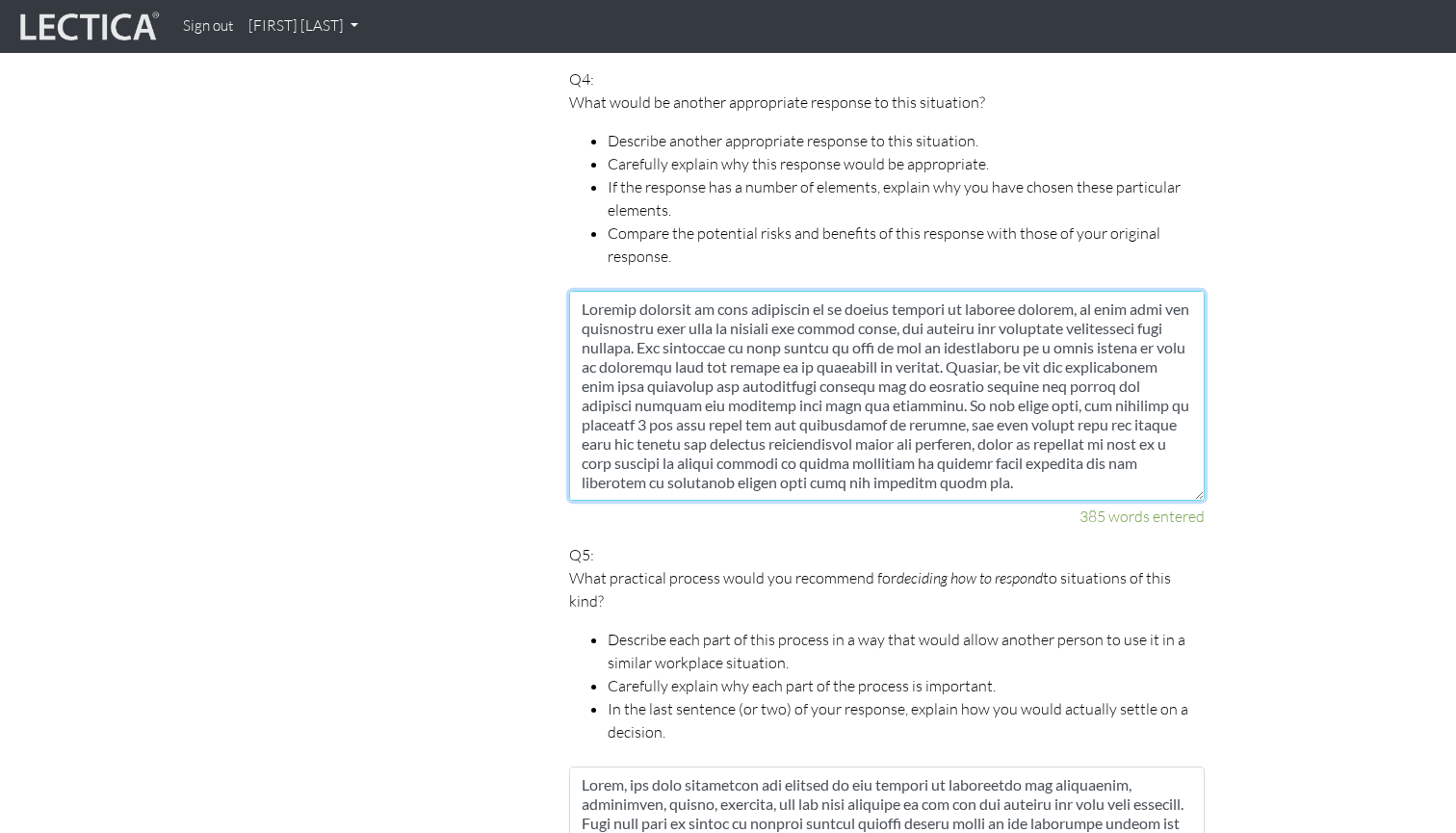 click at bounding box center [887, 396] 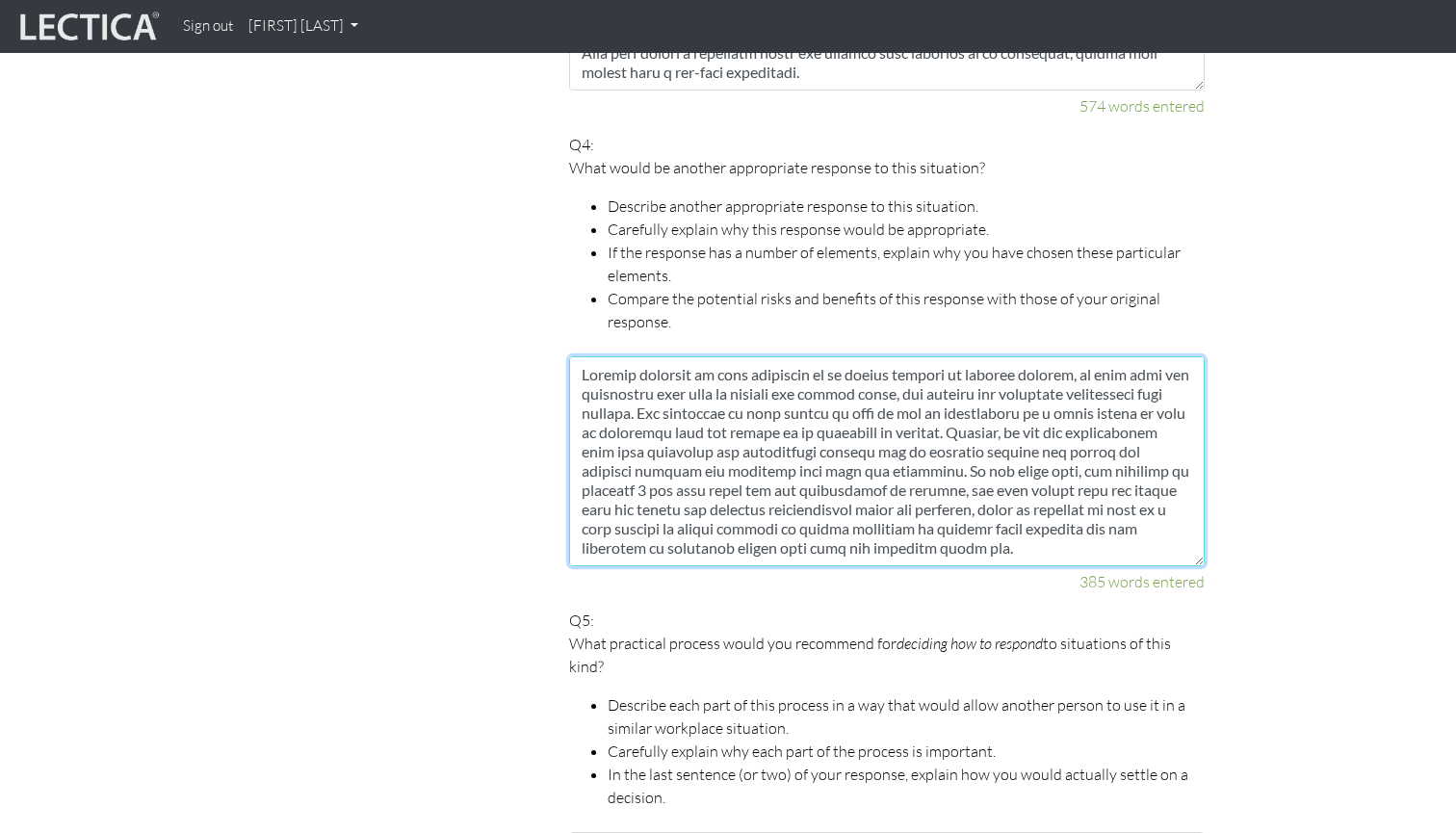 click at bounding box center (887, 461) 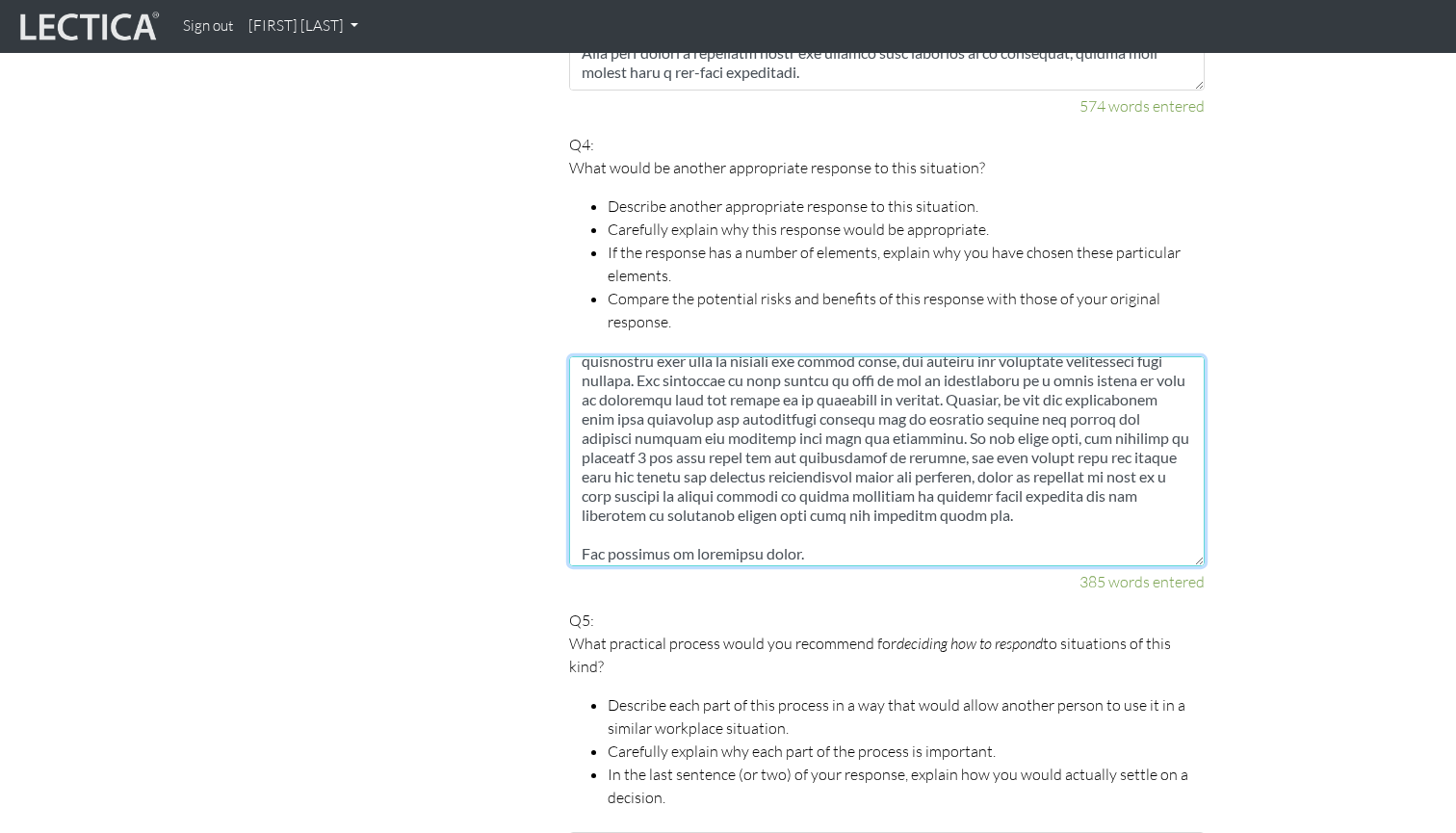 scroll, scrollTop: 0, scrollLeft: 0, axis: both 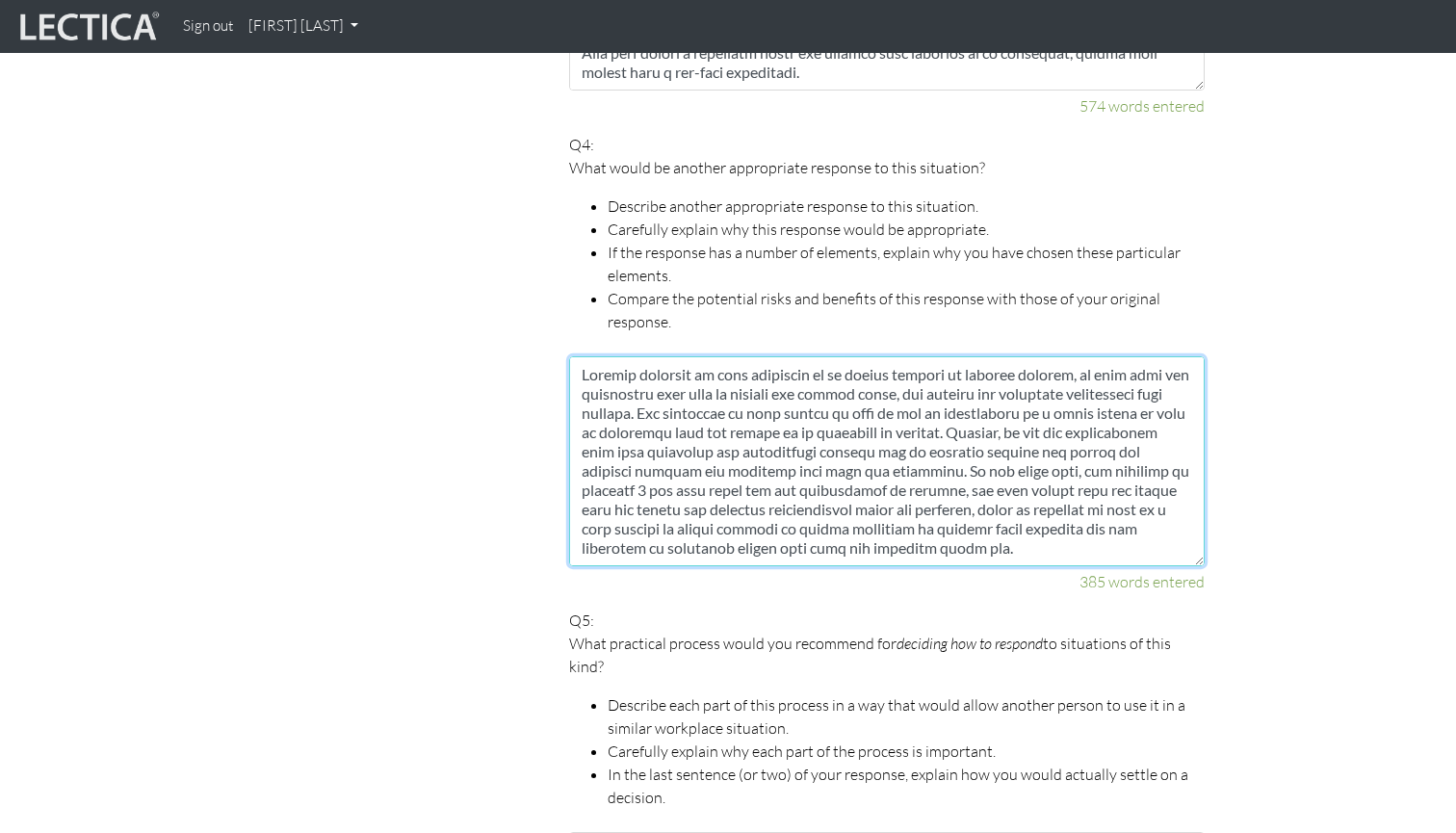 drag, startPoint x: 1118, startPoint y: 544, endPoint x: 549, endPoint y: 310, distance: 615.237 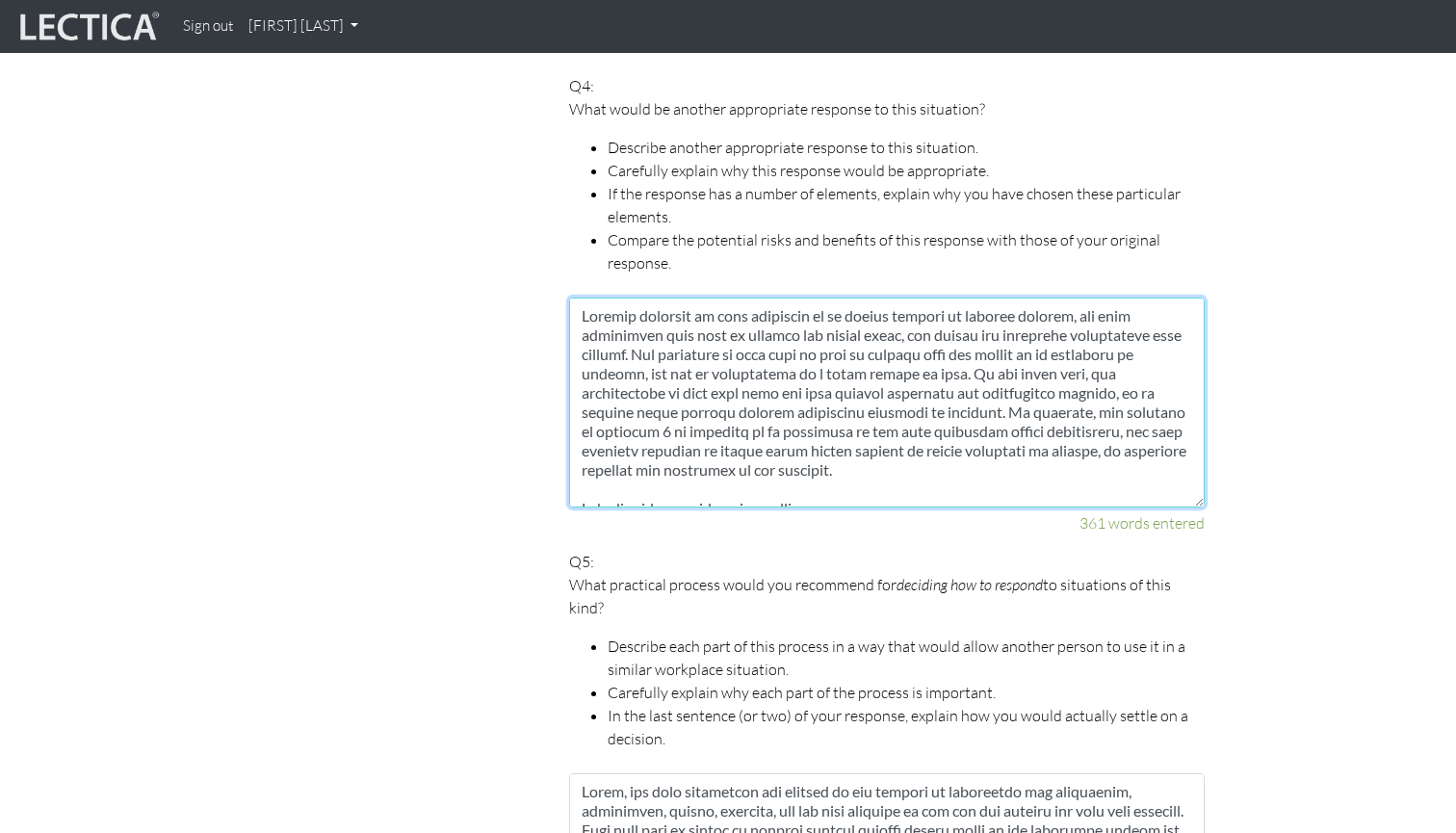 scroll, scrollTop: 2299, scrollLeft: 0, axis: vertical 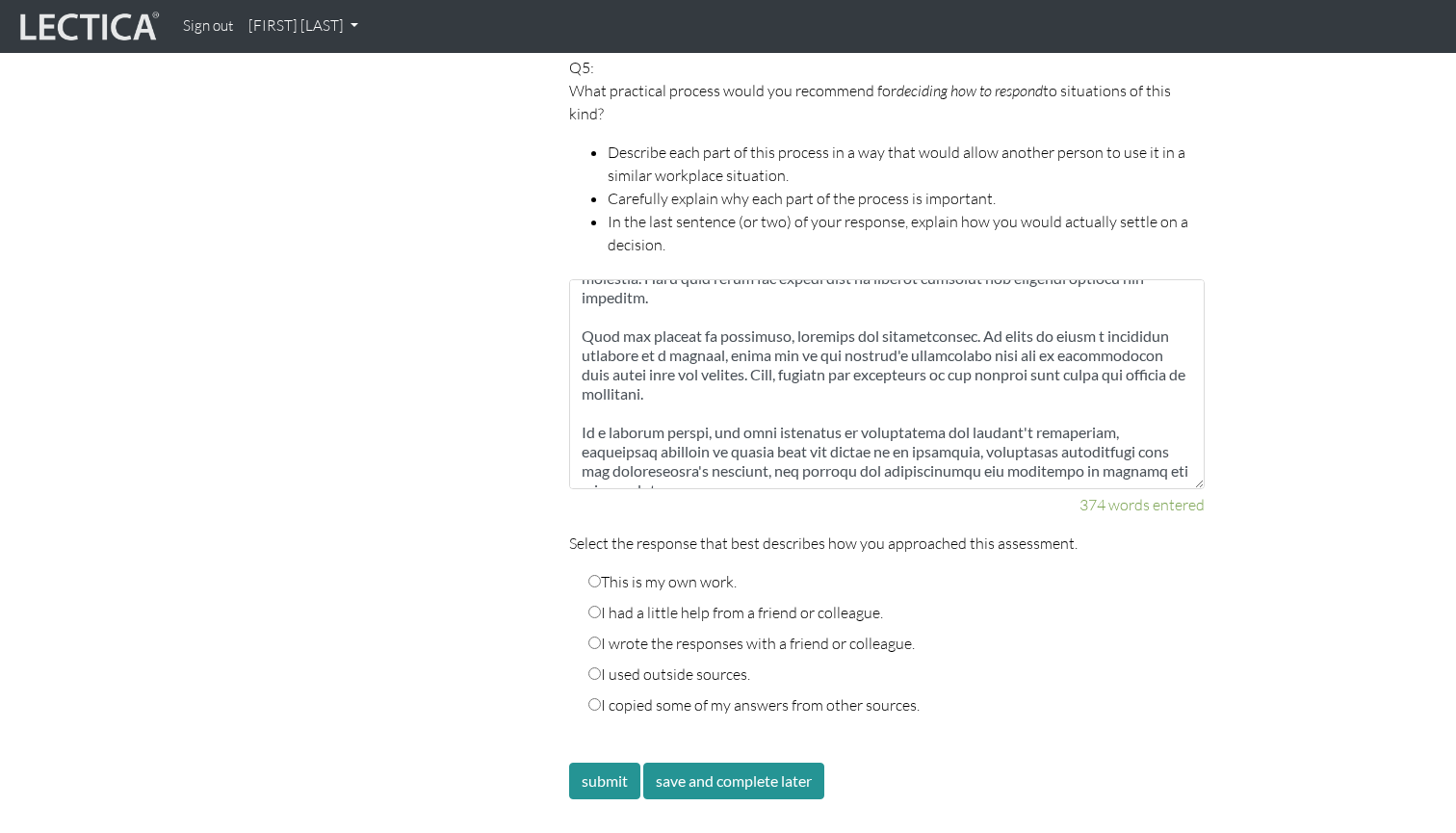 type on "Another approach to this situation is to invite parents to observe classes, let them experience what kind of support the school needs, and elicit the necessary cooperation from parents. The advantage of this plan is that it narrows down the issues to be addressed in advance, and can be implemented in a short period of time. On the other hand, the disadvantage is that this plan may only produce temporary and superficial effects, as it tackles items decided without sufficient research or dialogue. In contrast, the approach of question 3 is expected to be effective in not only eliciting parent cooperation, but also allowing teachers to deeply share issues related to school education in general, by carefully aligning the awareness of all teachers.
The approach is described below.
Steps 1 to 3 are the same as the answers to question 3.
Step 3 is basically the same as the answers to question 3, but the theme is narrowed down.
1.	Parent involvement from the teacher's perspective
2.	Parental involvement that scho..." 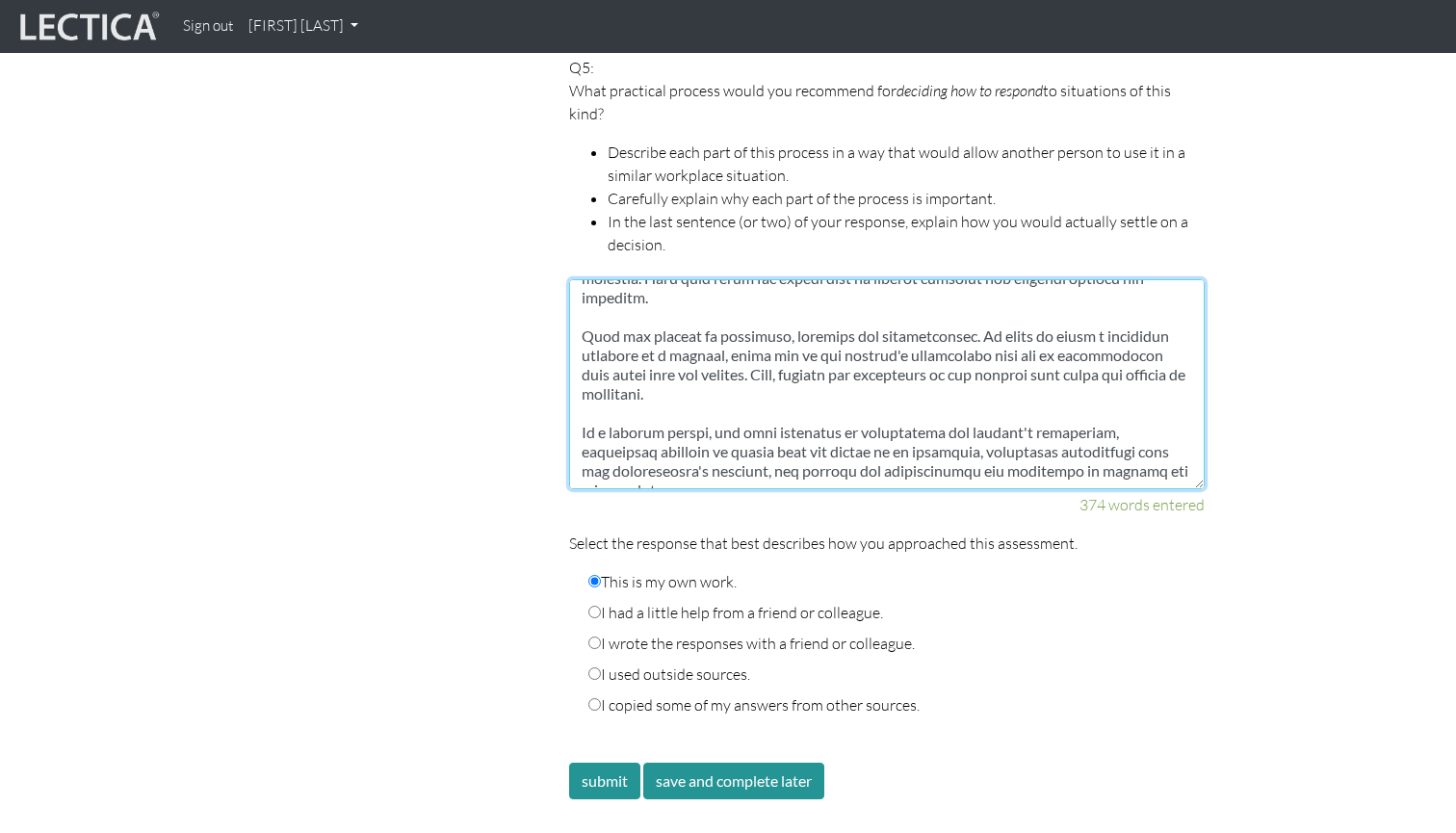 click at bounding box center (887, 384) 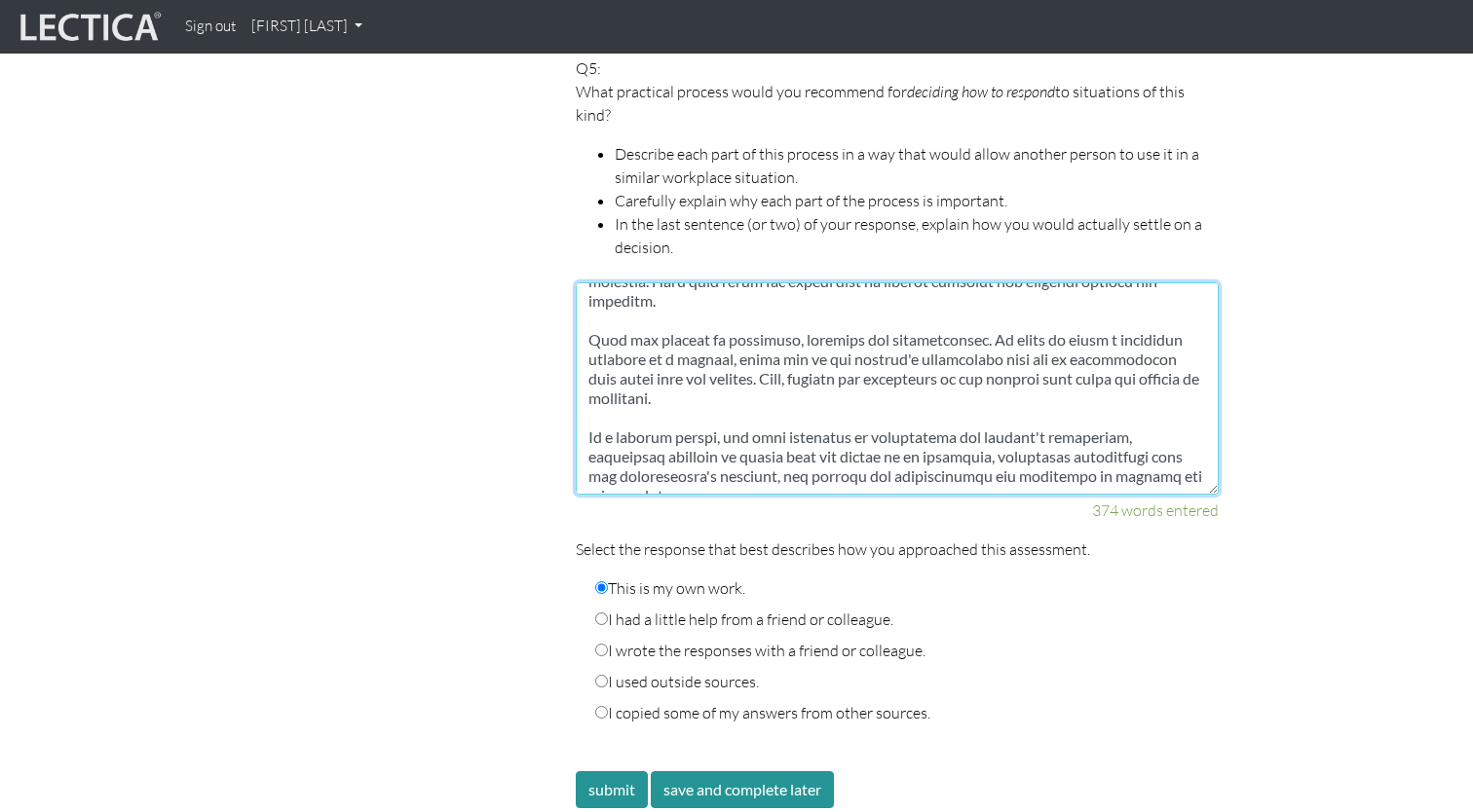 click at bounding box center (897, 388) 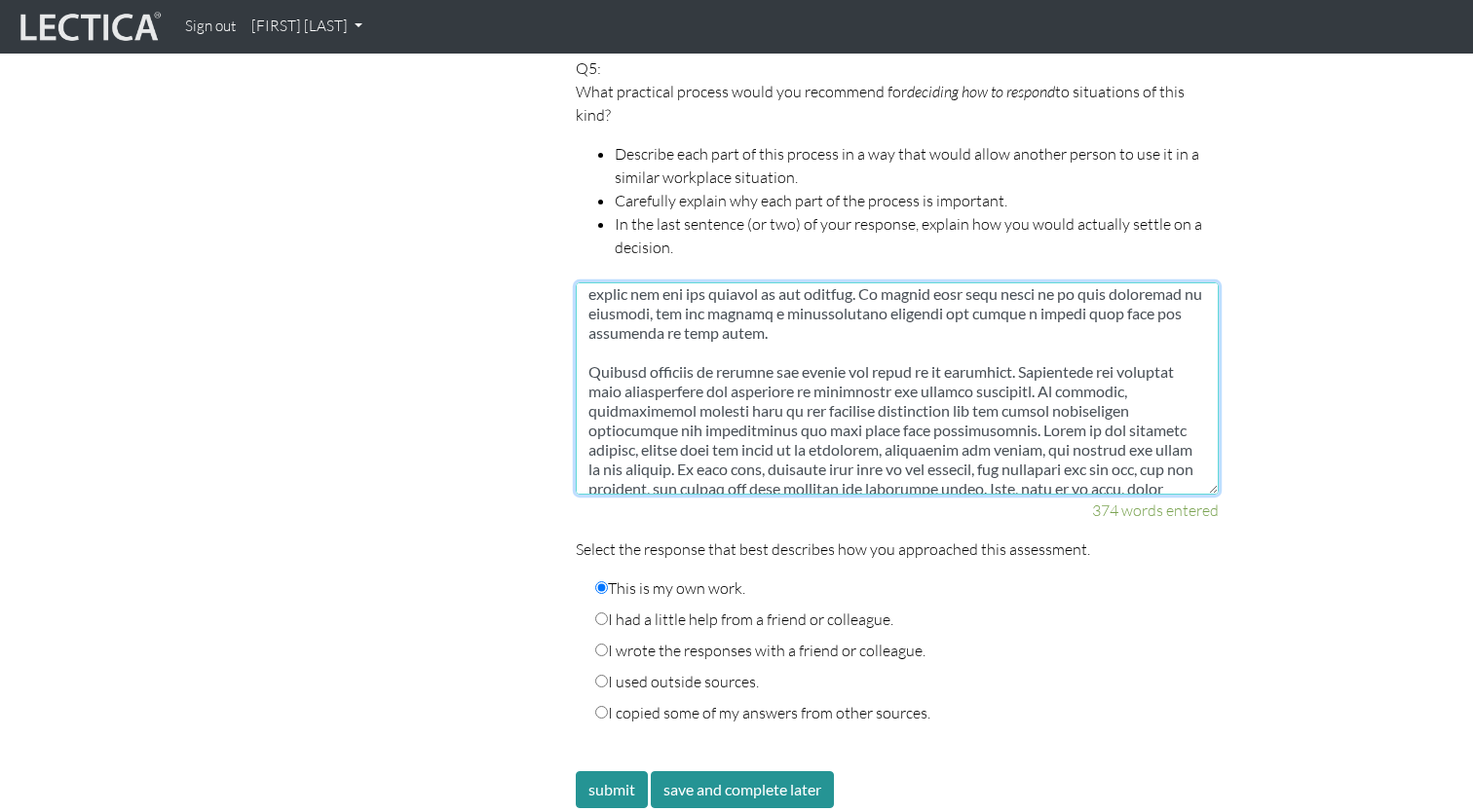 scroll, scrollTop: 138, scrollLeft: 0, axis: vertical 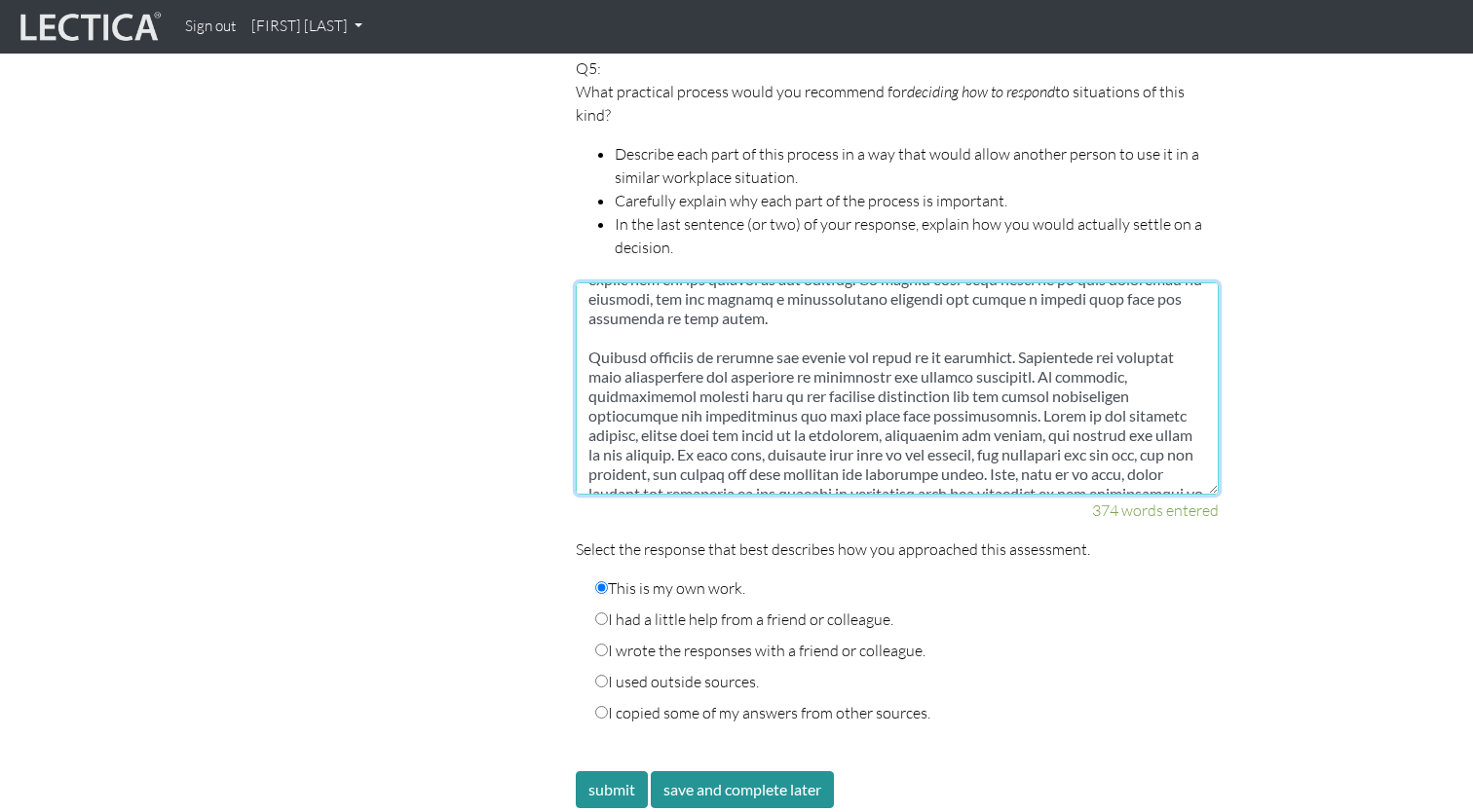 click at bounding box center [897, 388] 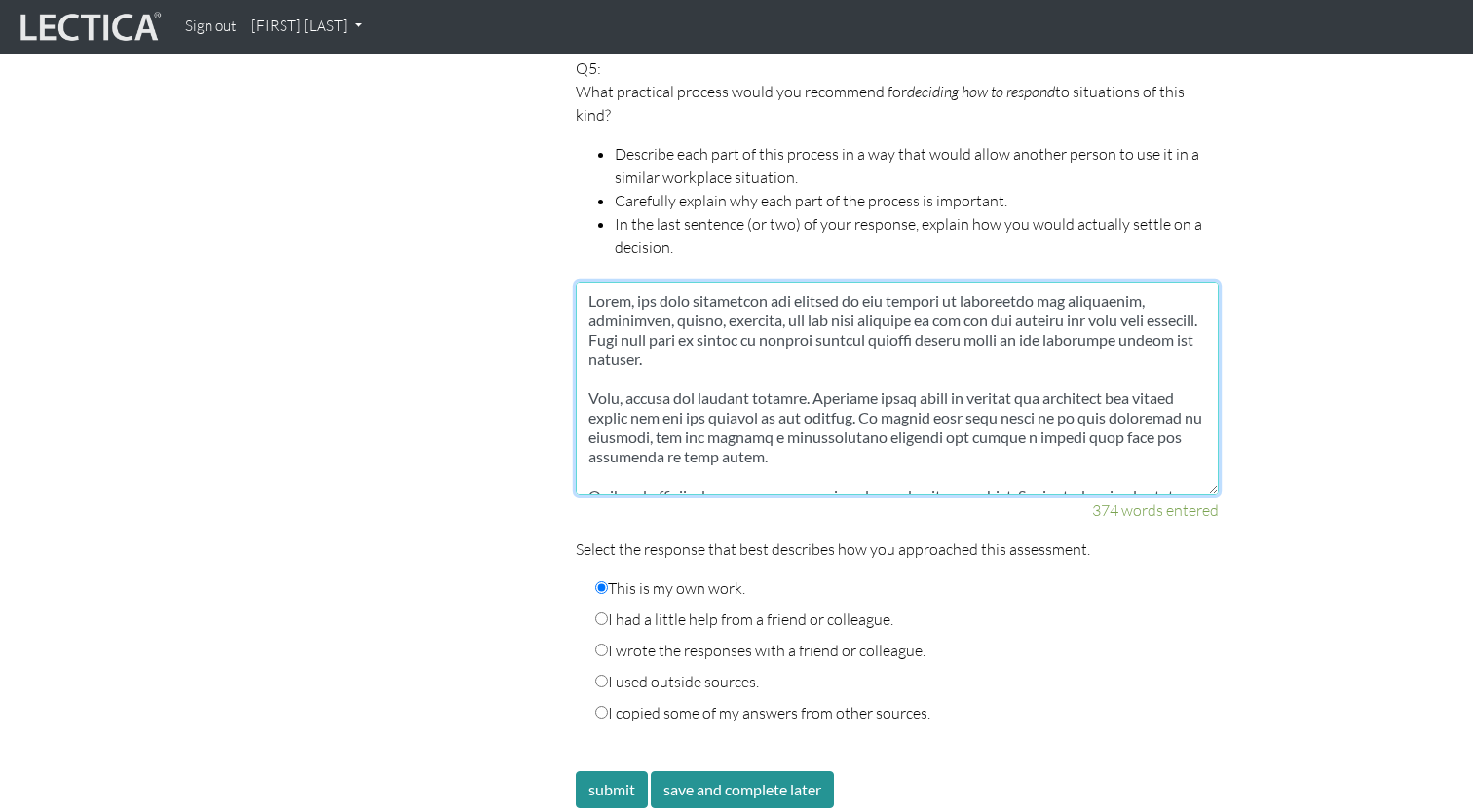 scroll, scrollTop: 0, scrollLeft: 0, axis: both 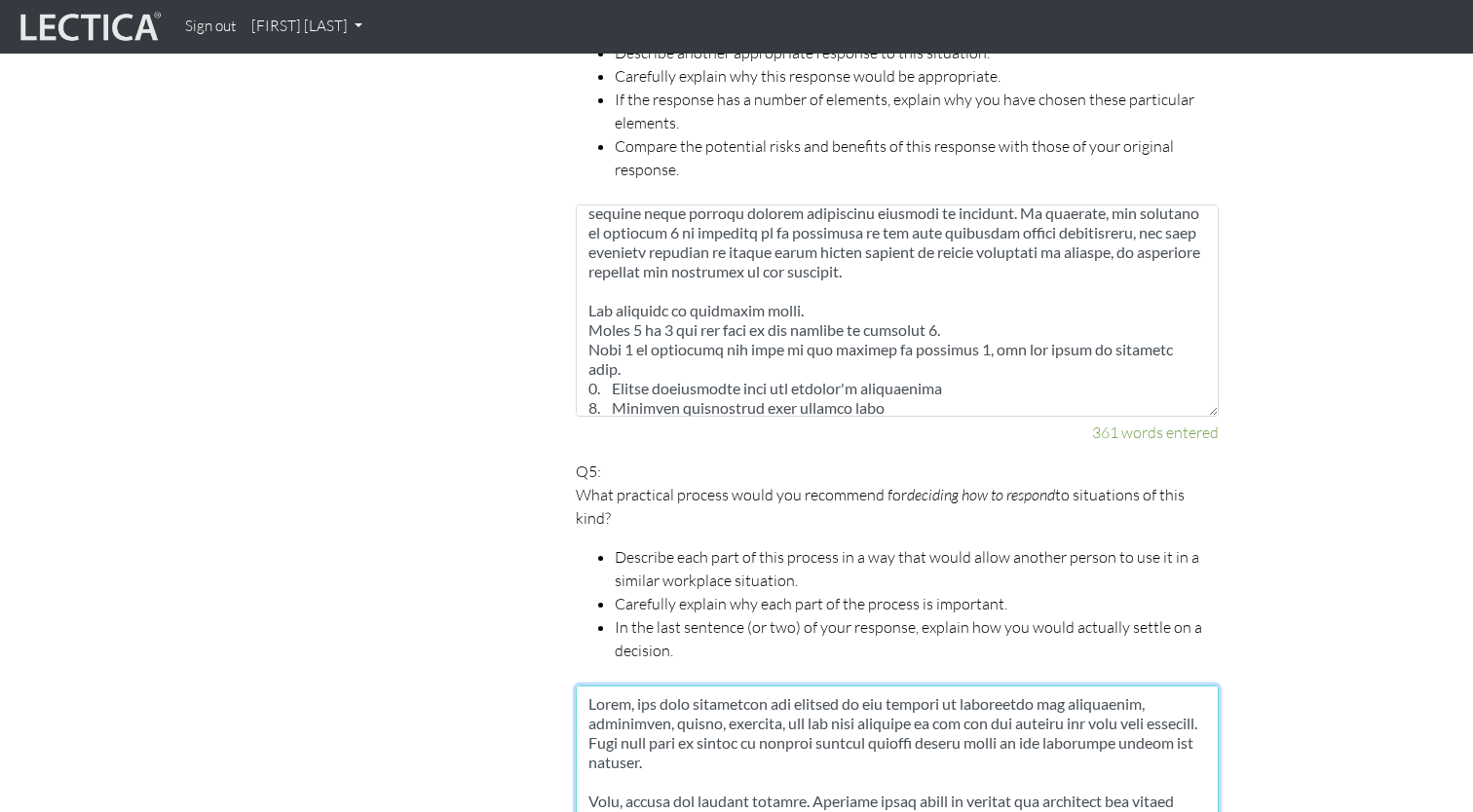 type on "First, you will understand the outline of the project by clarifying the background, objectives, budget, duration, and the role expected of you for the project you have been assigned. This will make it easier to achieve results without losing sight of the direction during the project.
Next, select the project members. Consider their years of service and expertise and gather people who fit the purpose of the project. By making sure that there is as much diversity as possible, you can develop a comprehensive strategy and create a strong team that can influence in many areas.
Conduct research to clarify the issues and goals to be addressed. Interviews and dialogue with stakeholders are essential to understand the current situation. In addition, environmental factors such as the internal environment and the social environment surrounding the organization are also taken into consideration. Based on the research results, narrow down the items to be addressed, prioritize the issues, and clarify the goals of the ..." 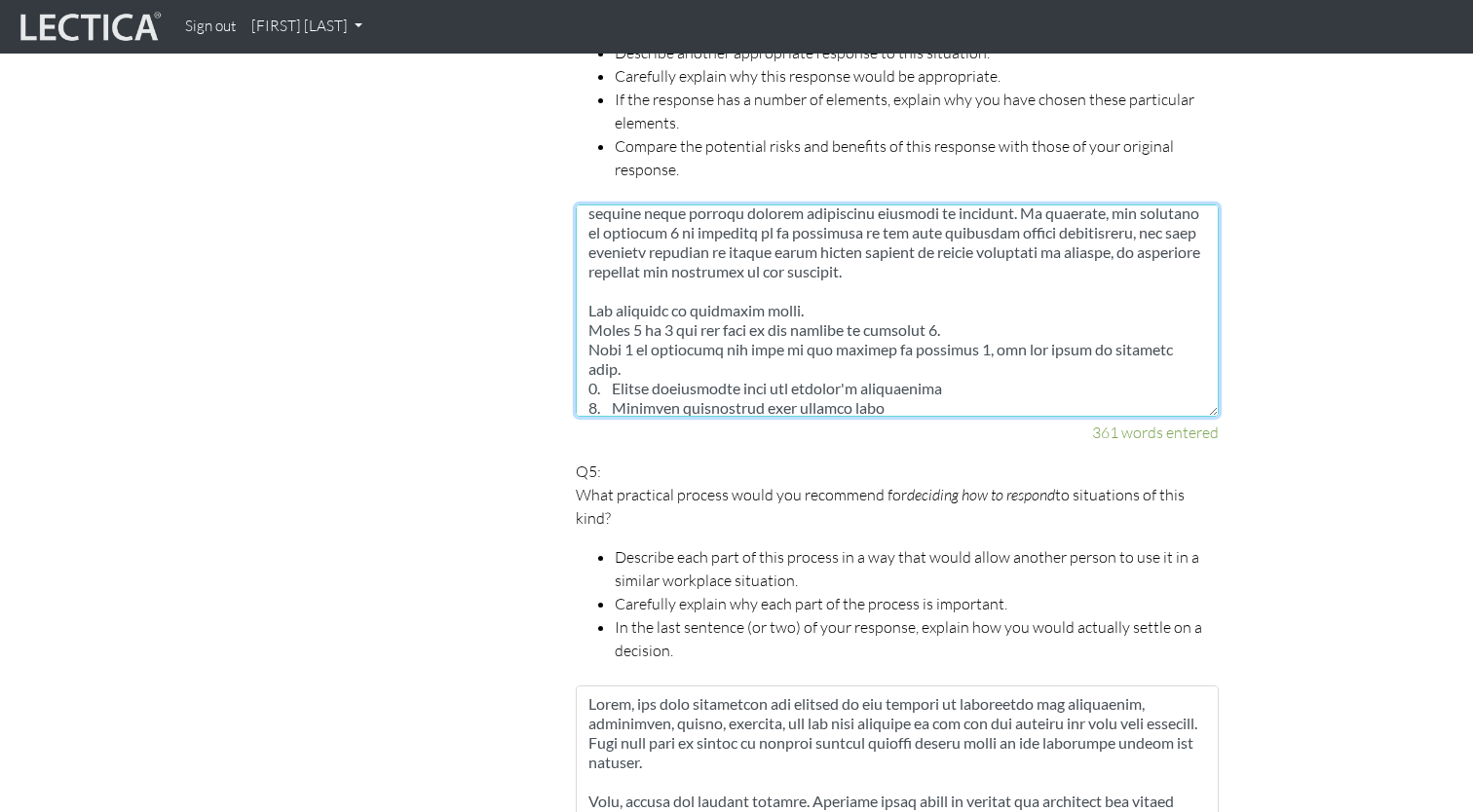 click at bounding box center (897, 311) 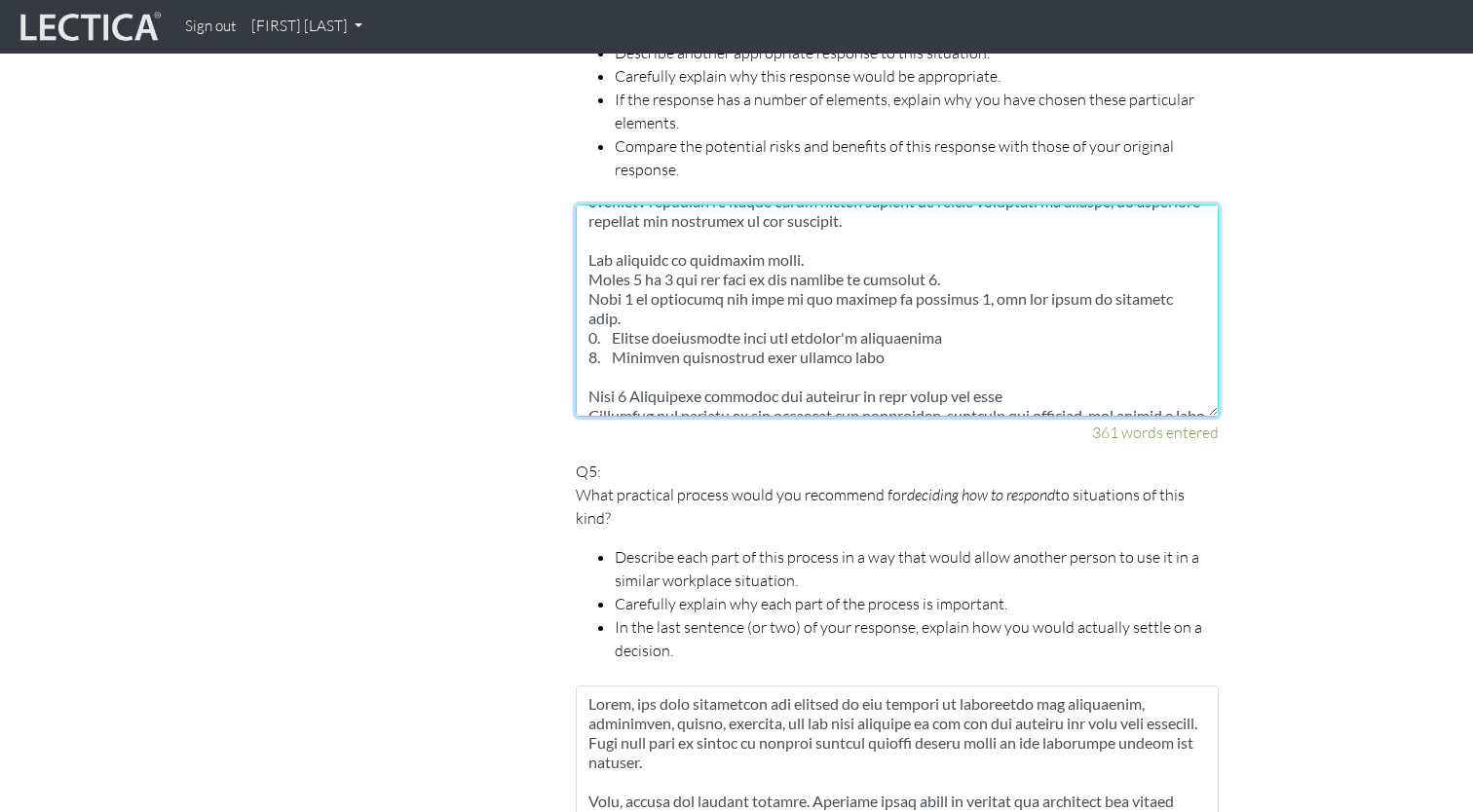 click at bounding box center [897, 311] 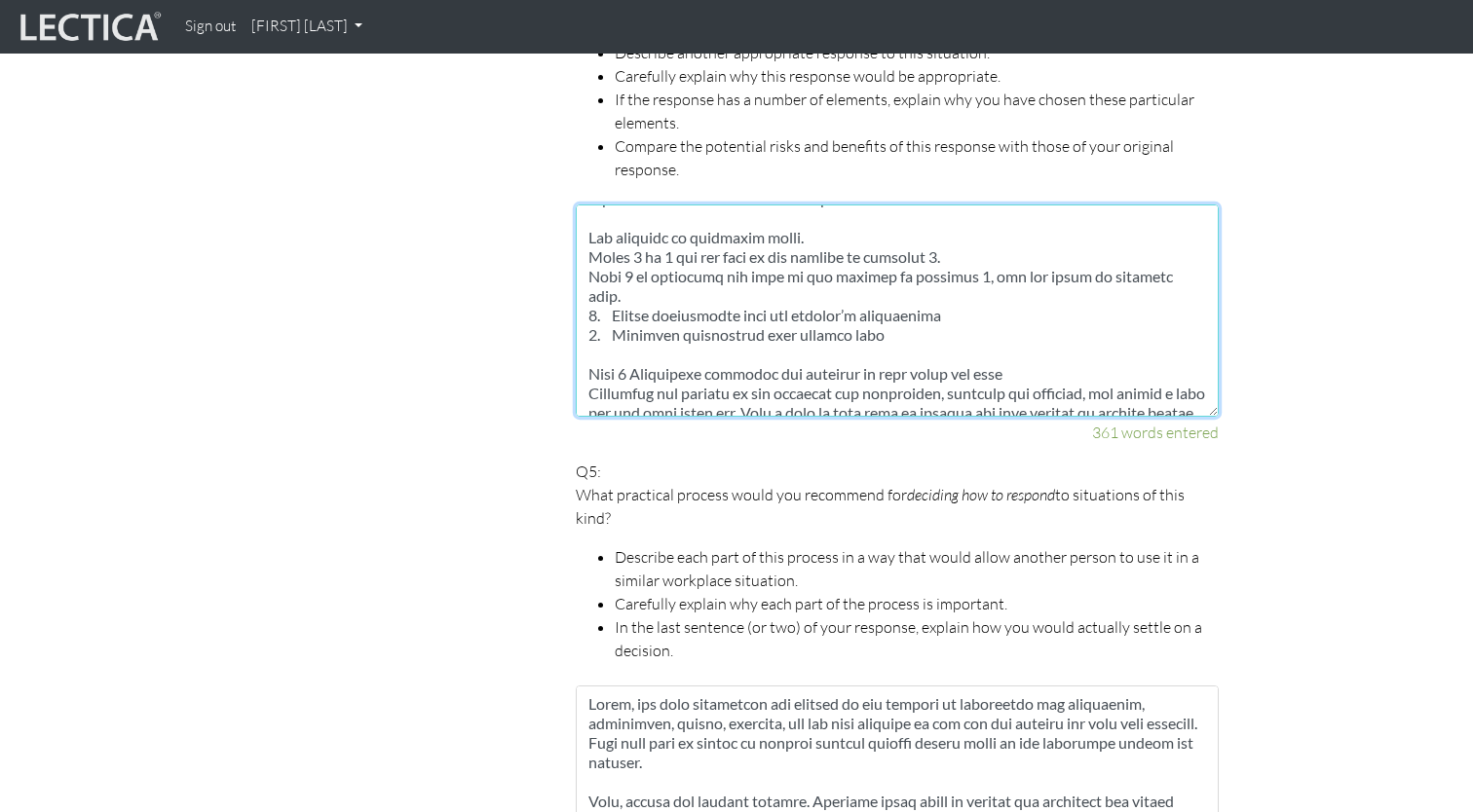 scroll, scrollTop: 378, scrollLeft: 0, axis: vertical 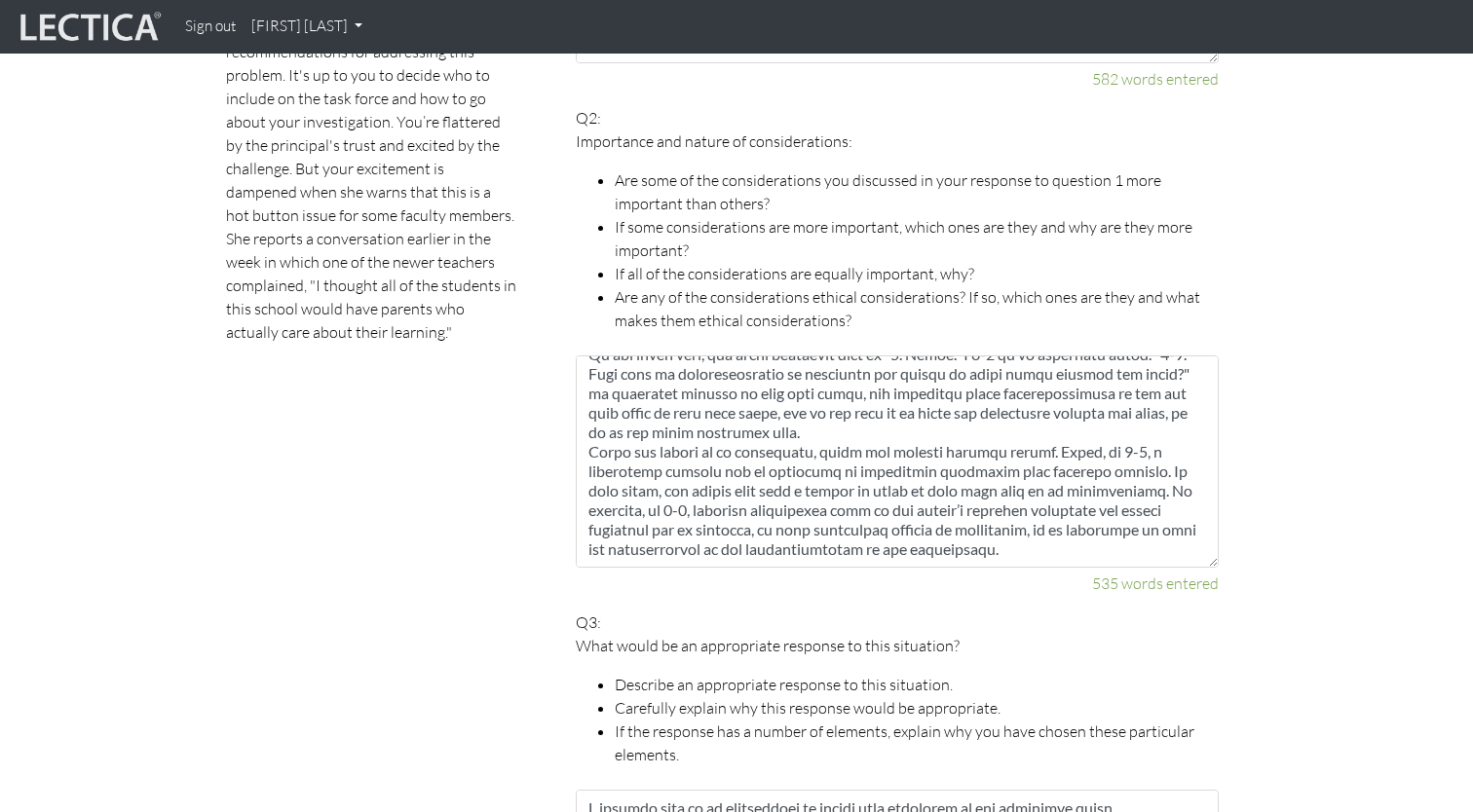 type on "Another approach to this situation is to invite parents to observe classes, let them experience what kind of support the school needs, and elicit the necessary cooperation from parents. The advantage of this plan is that it narrows down the issues to be addressed in advance, and can be implemented in a short period of time. On the other hand, the disadvantage is that this plan may only produce temporary and superficial effects, as it tackles items decided without sufficient research or dialogue. In contrast, the approach of question 3 is expected to be effective in not only eliciting parent cooperation, but also allowing teachers to deeply share issues related to school education in general, by carefully aligning the awareness of all teachers.
The approach is described below.
Steps 1 to 3 are the same as the answers to question 3.
Step 3 is basically the same as the answers to question 3, but the theme is narrowed down.
1.	Parent involvement from the teacher’s perspective
2.	Parental involvement that scho..." 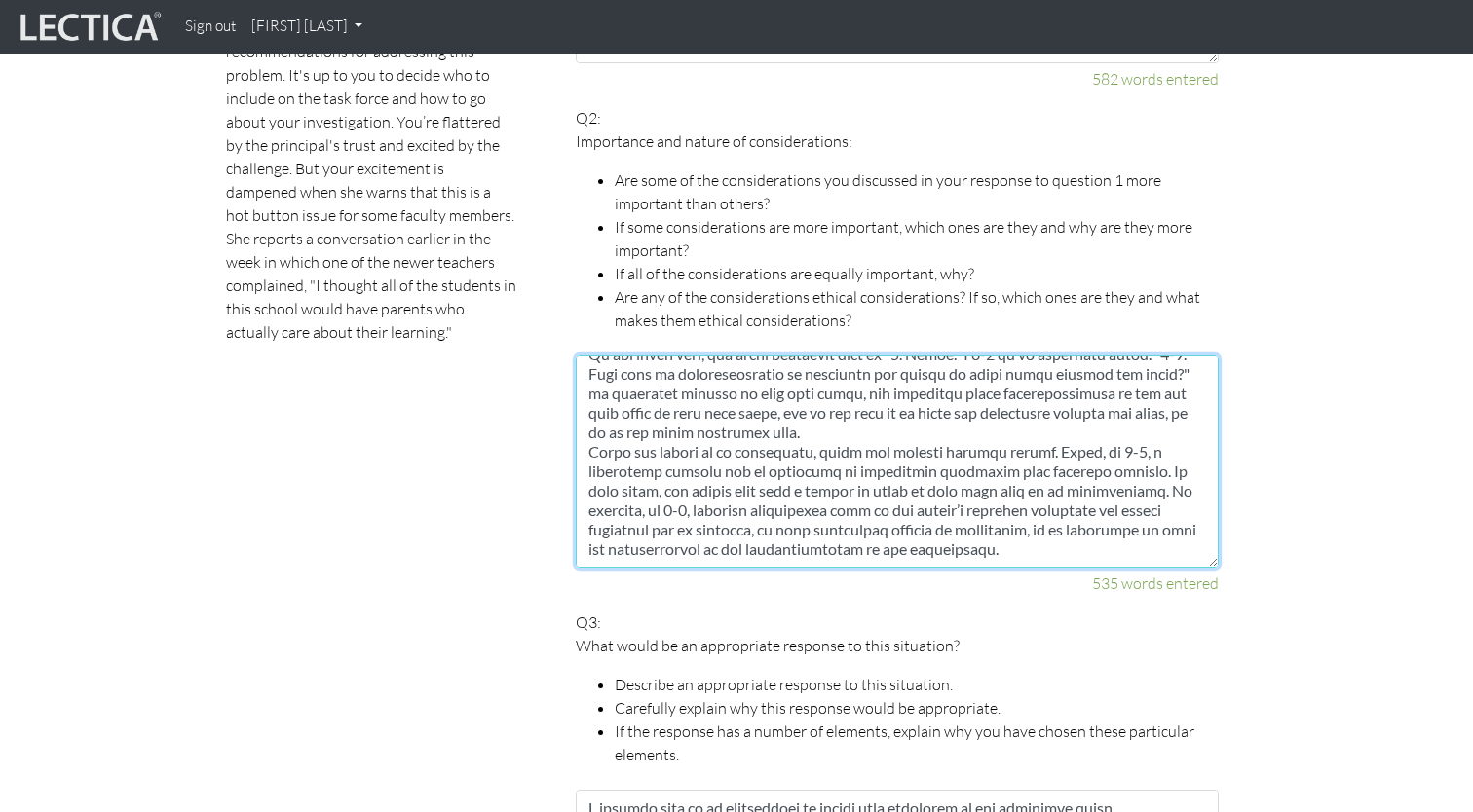 click at bounding box center (897, 461) 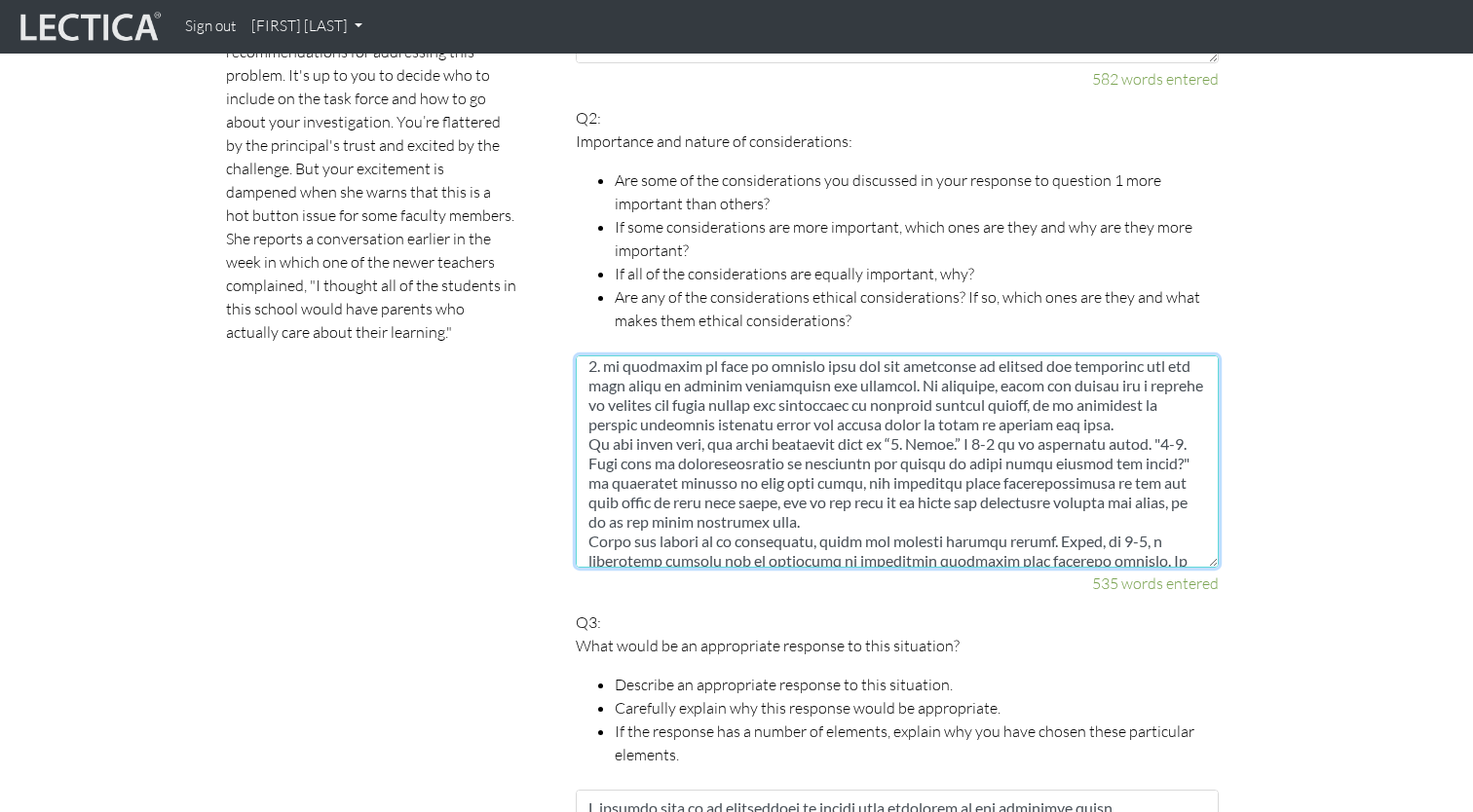 scroll, scrollTop: 388, scrollLeft: 0, axis: vertical 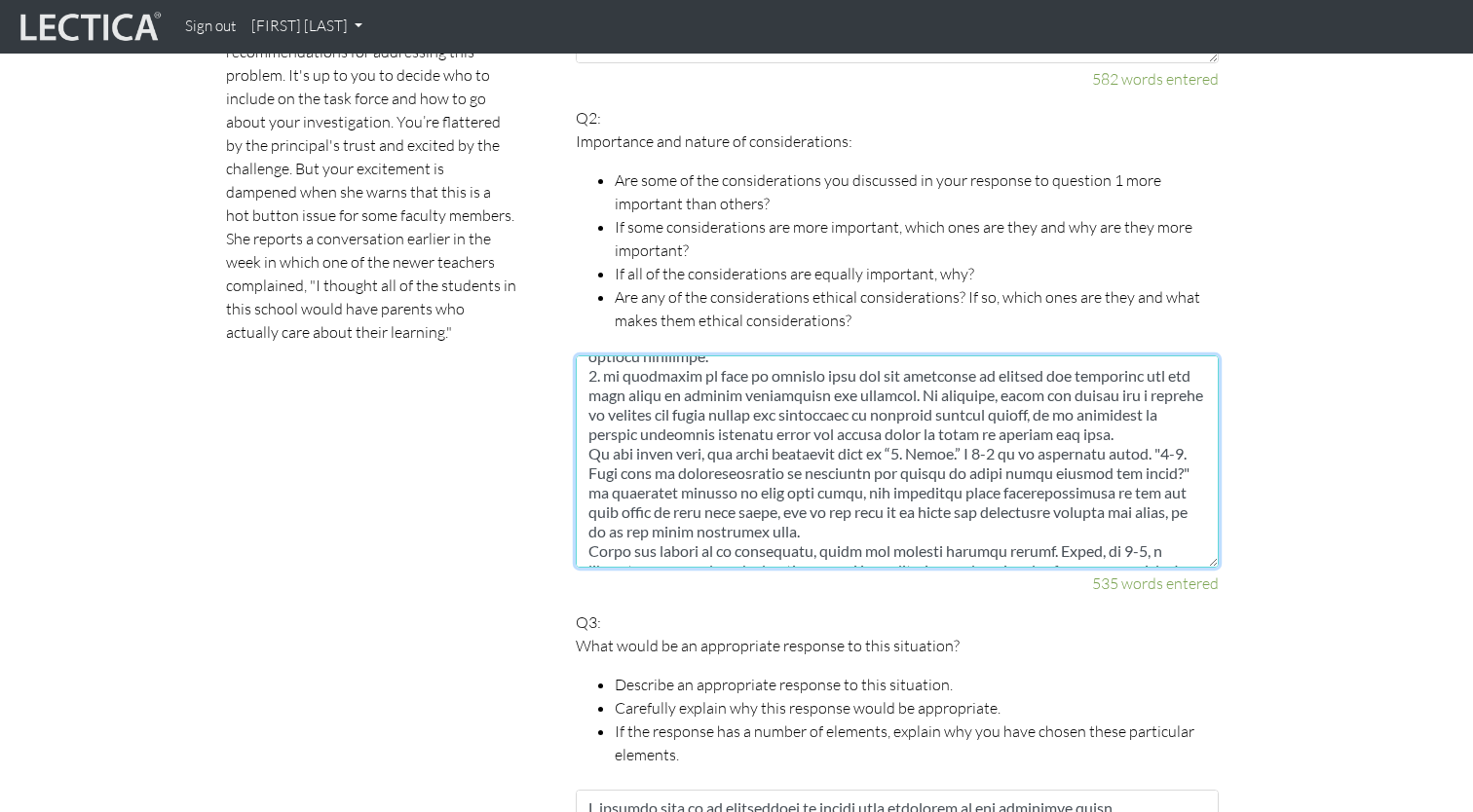 click at bounding box center [897, 461] 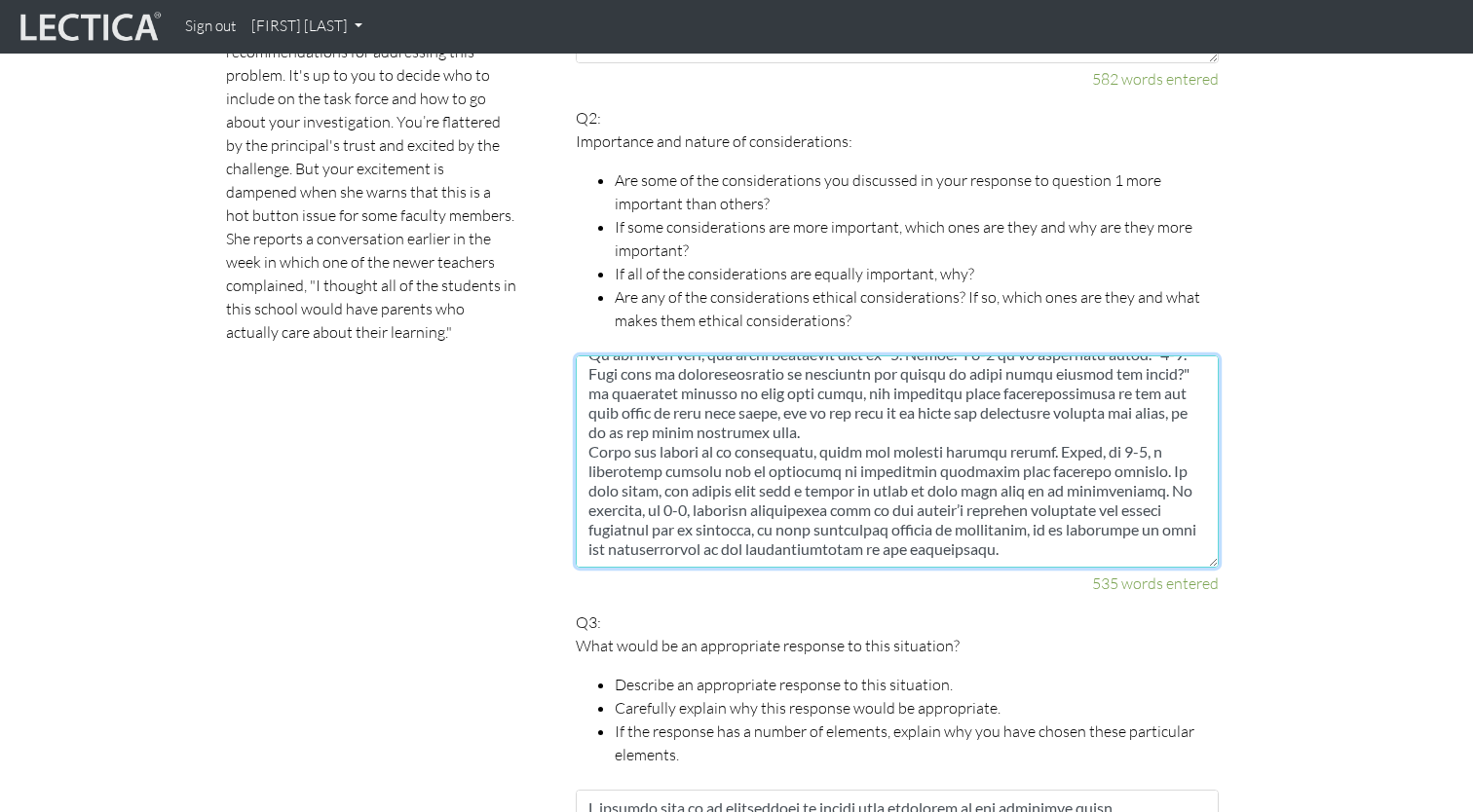 scroll, scrollTop: 487, scrollLeft: 0, axis: vertical 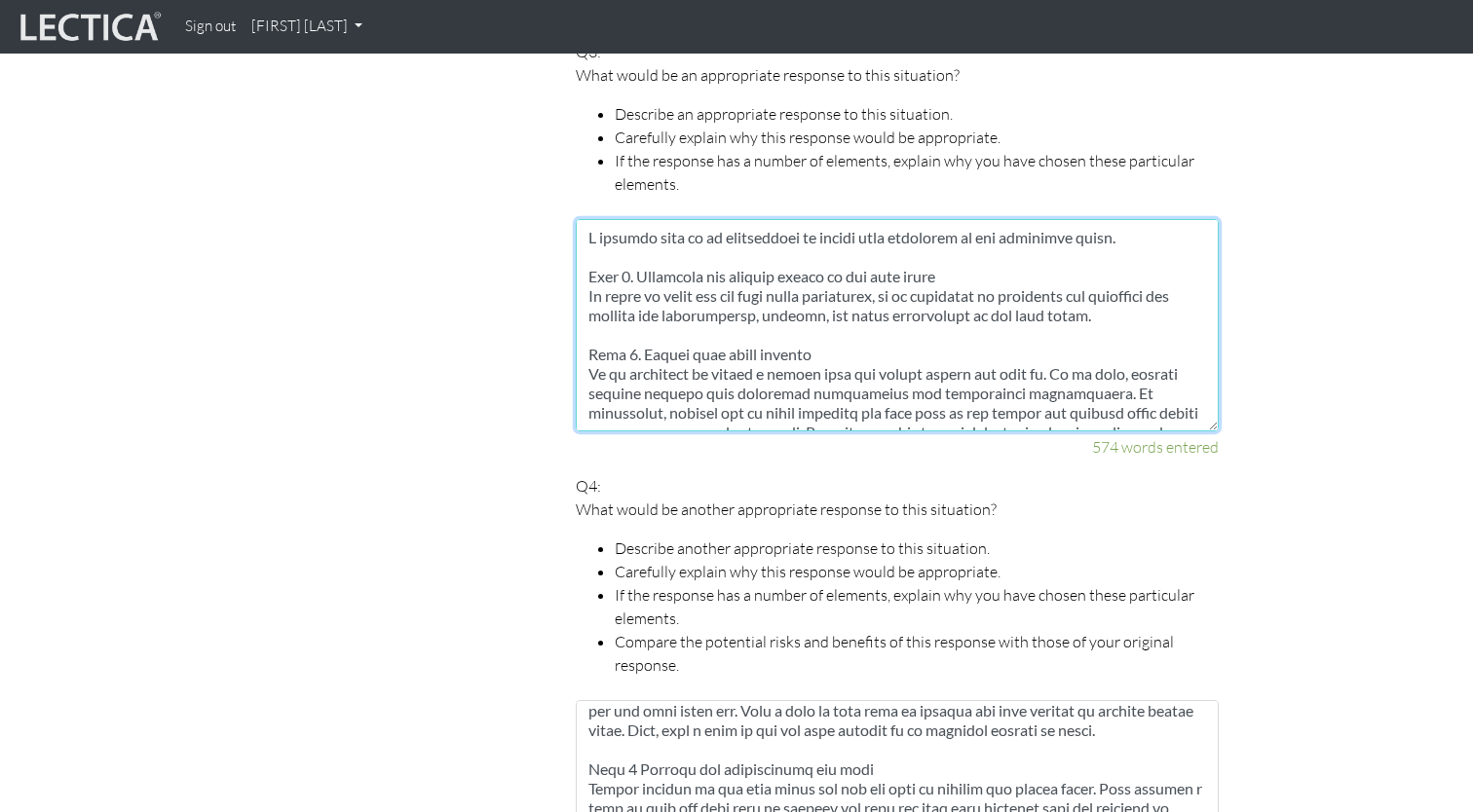 click at bounding box center (897, 325) 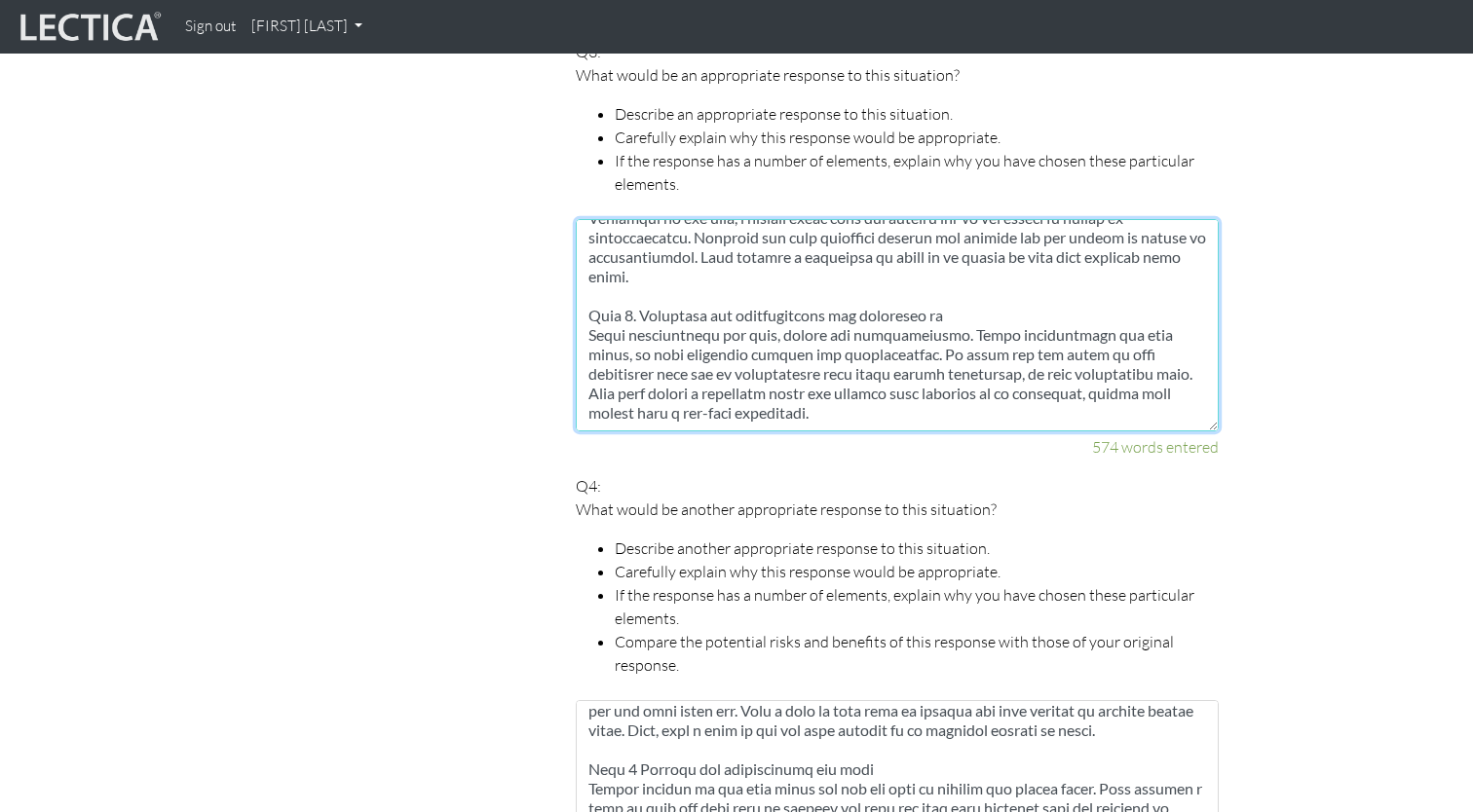 scroll, scrollTop: 896, scrollLeft: 0, axis: vertical 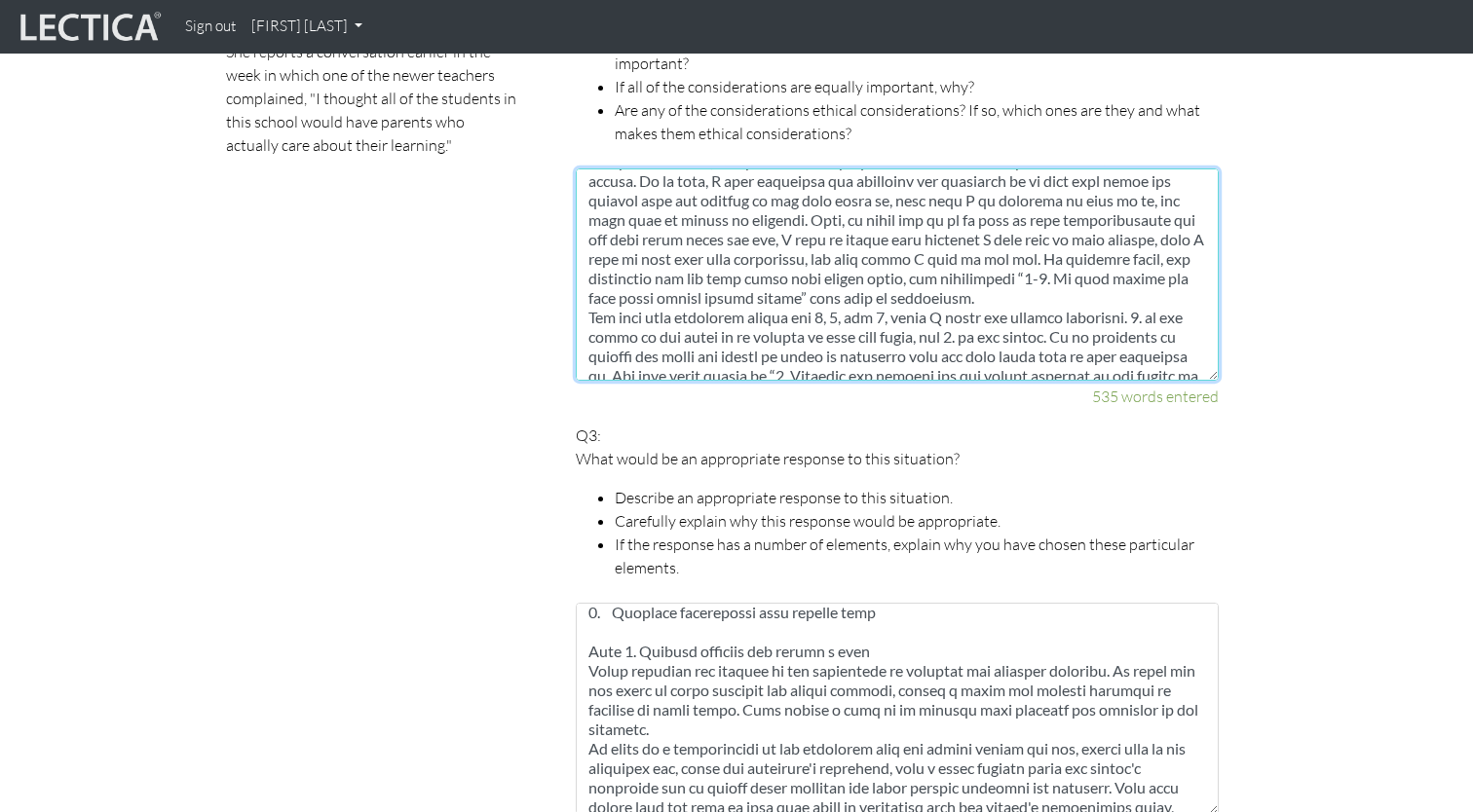 click at bounding box center (897, 275) 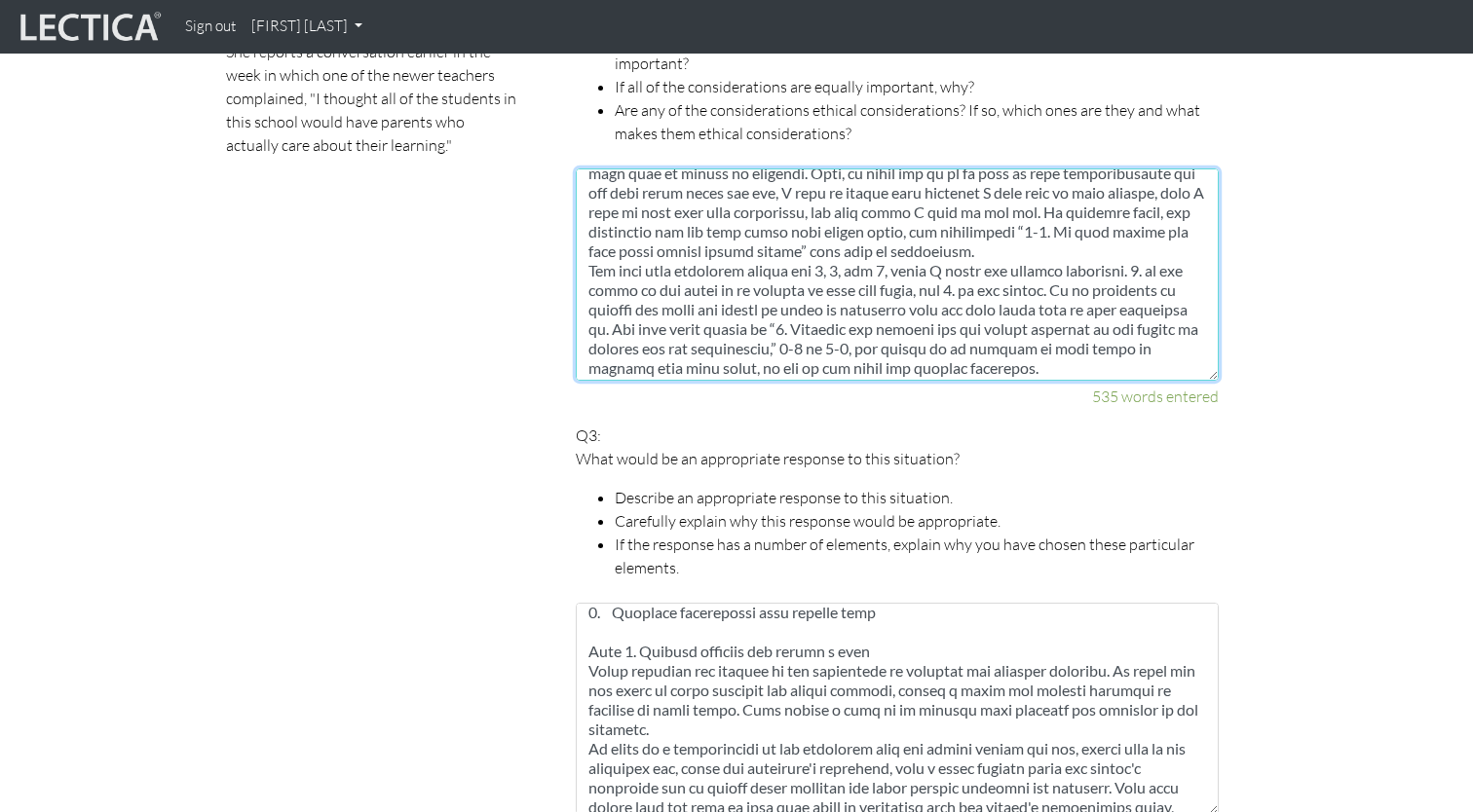 scroll, scrollTop: 61, scrollLeft: 0, axis: vertical 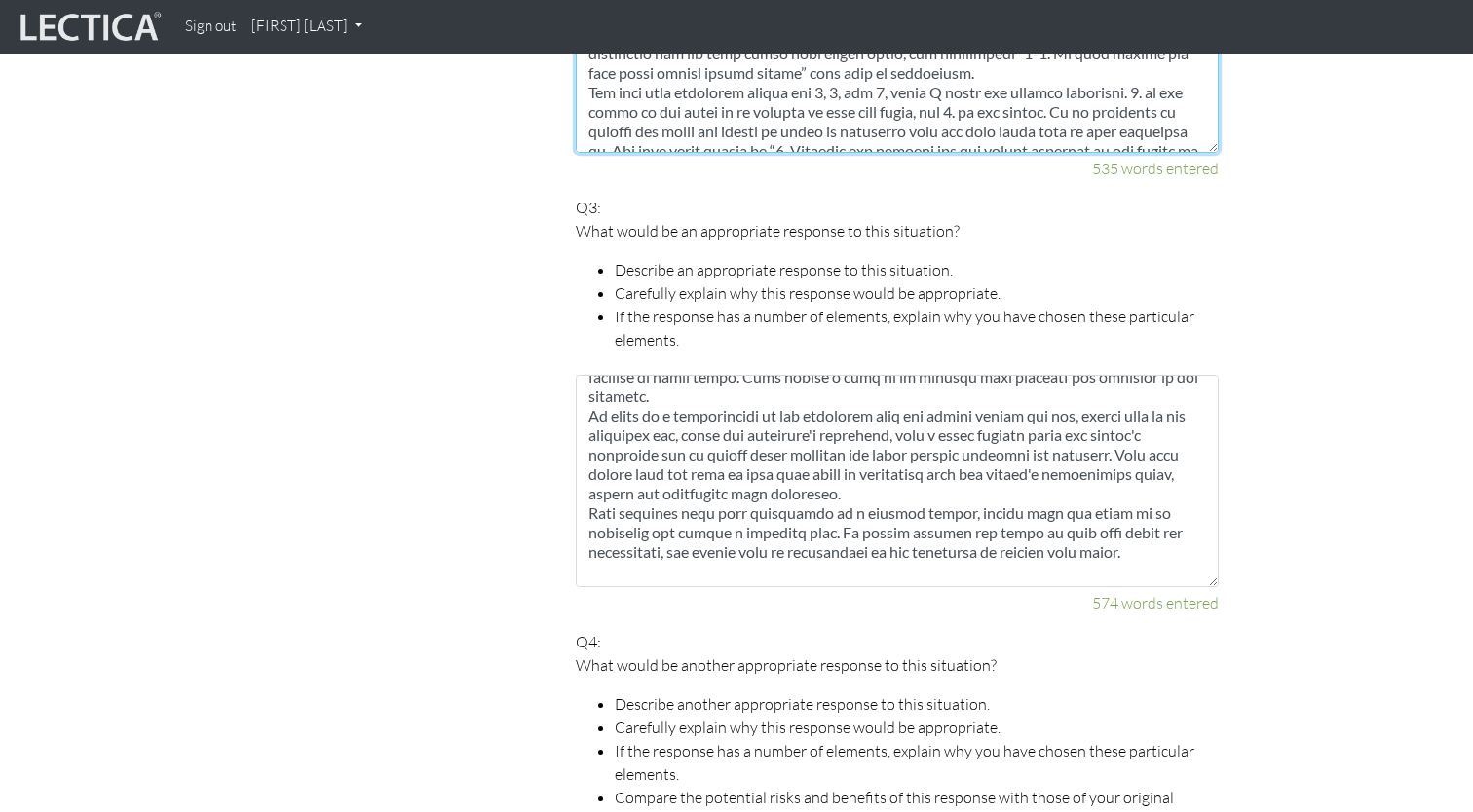 type on "The most important thing to consider is “3. Clarifying concerns and goals for proceeding with the task force.” This is because if the purpose and significance of the task force are not decided before starting it, the policy may become unstable or the purpose may be lost and it may go astray. To do this, I will interview the principal who appointed me to this task force and clarify what the purpose of the task force is, what role I am expected to play in it, and what kind of output is expected. Also, in order for me to be able to take responsibility for the task force until the end, I need to decide what attitude I will take in this project, what I want to gain from this experience, and what state I want to aim for. By deciding these, the guidelines for the task force will become clear, and accordingly “5-2. To what extent the task force should handle issues” will also be determined.
The next most important points are 1, 2, and 4, which I think are equally important. 1. is the cause of the theme to be handl..." 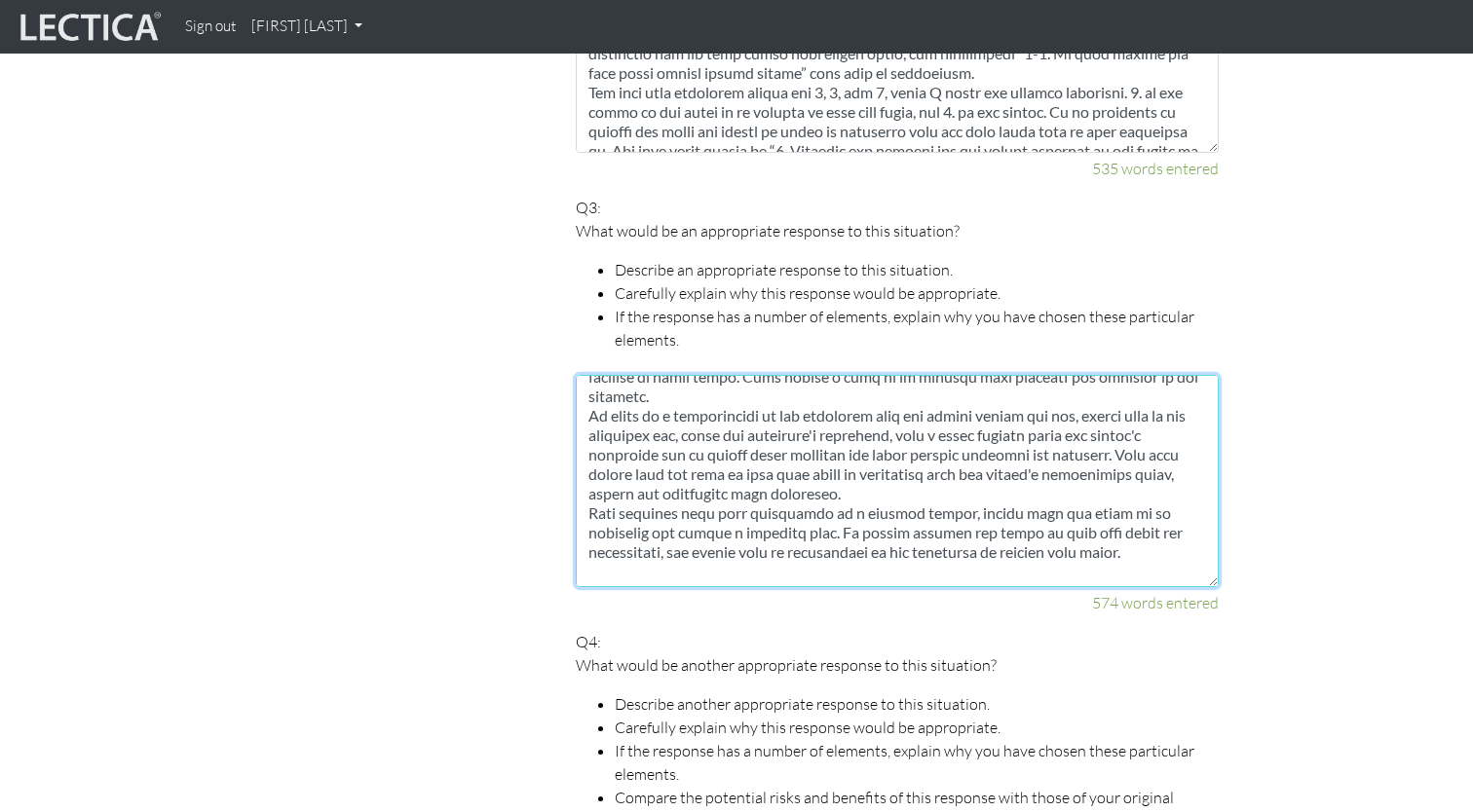 click at bounding box center (897, 481) 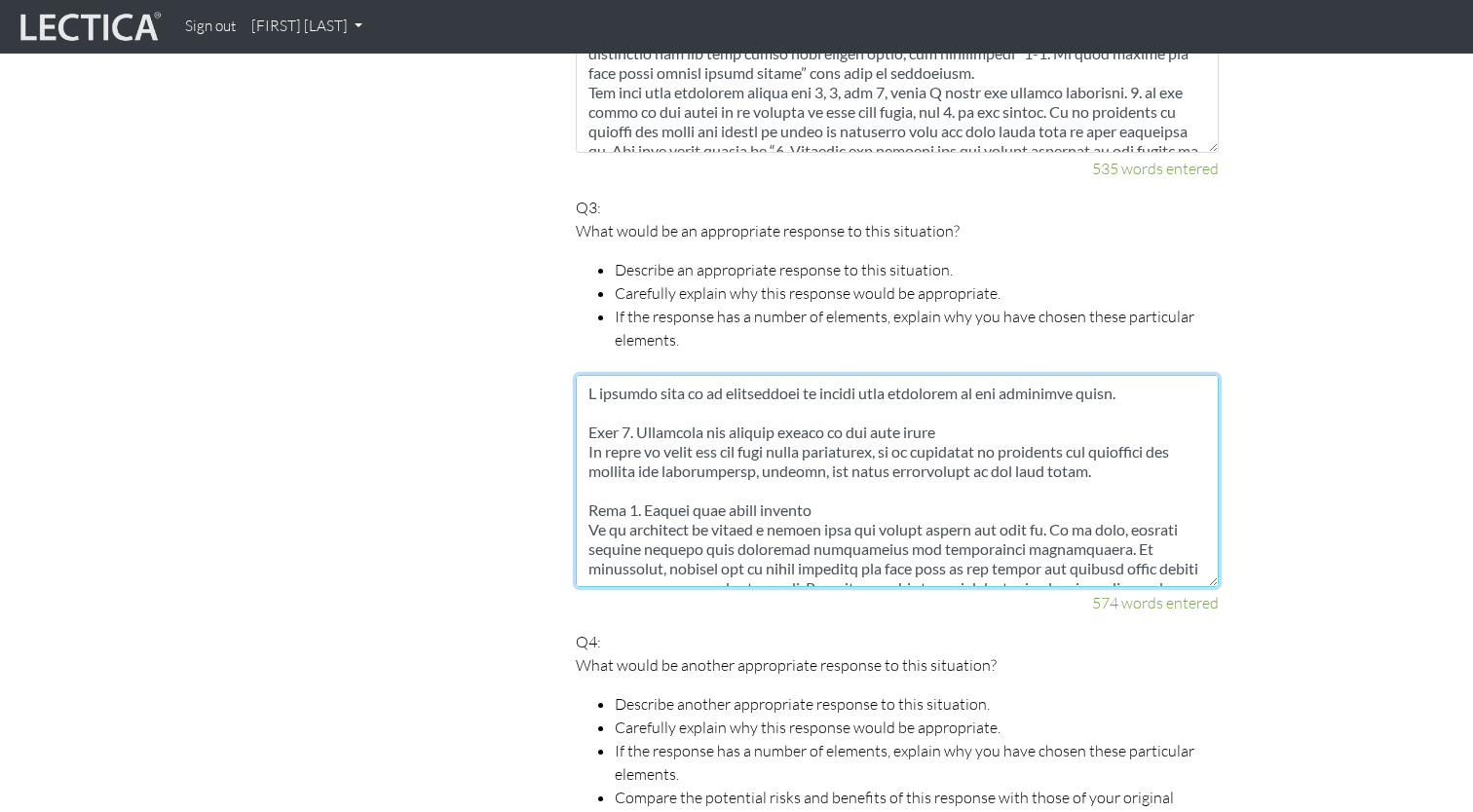 scroll, scrollTop: 0, scrollLeft: 0, axis: both 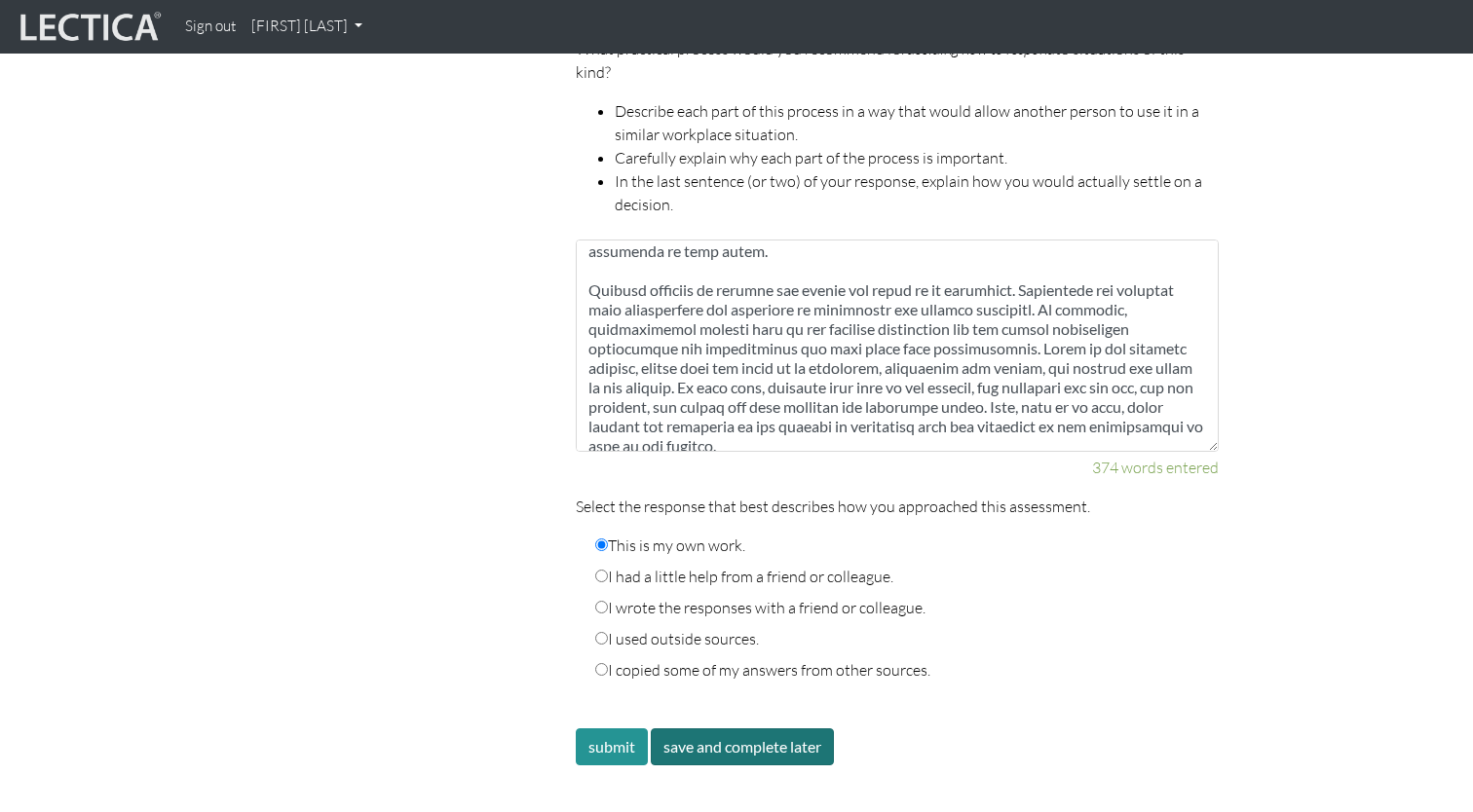 type on "I believe that it is appropriate to tackle this situation in the following steps.
Step 1. Determine the general policy of the task force
In order to carry out the task force accurately, it is necessary to interview the principal and clarify the significance, purpose, and final destination of the task force.
Step 2. Select task force members
It is important to create a system that the entire school can work on. To do this, recruit diverse members with different backgrounds and educational philosophies. In particular, include two or three teachers who have been at the school for several years during which there was a sudden change. Also, include one or more people who are highly trusted by the teachers. This will allow us to create a comprehensive plan that reflects the opinions of all staff members, and create a team with breakthrough power.
Step 3. Listen to the opinions of all teachers
In order to correctly grasp the situation, create an opportunity for all teachers to talk and exchange opinions. If th..." 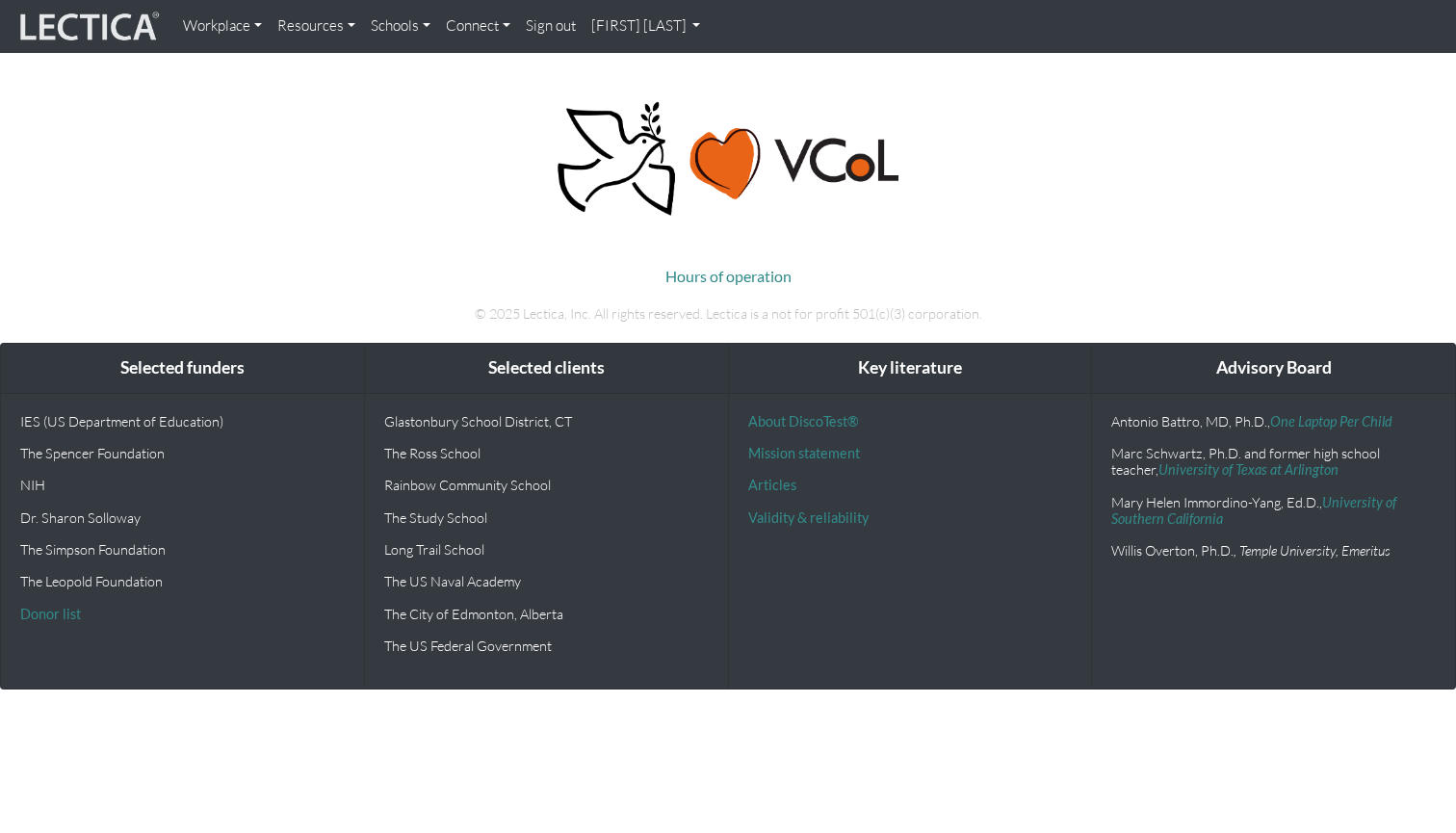 scroll, scrollTop: 0, scrollLeft: 0, axis: both 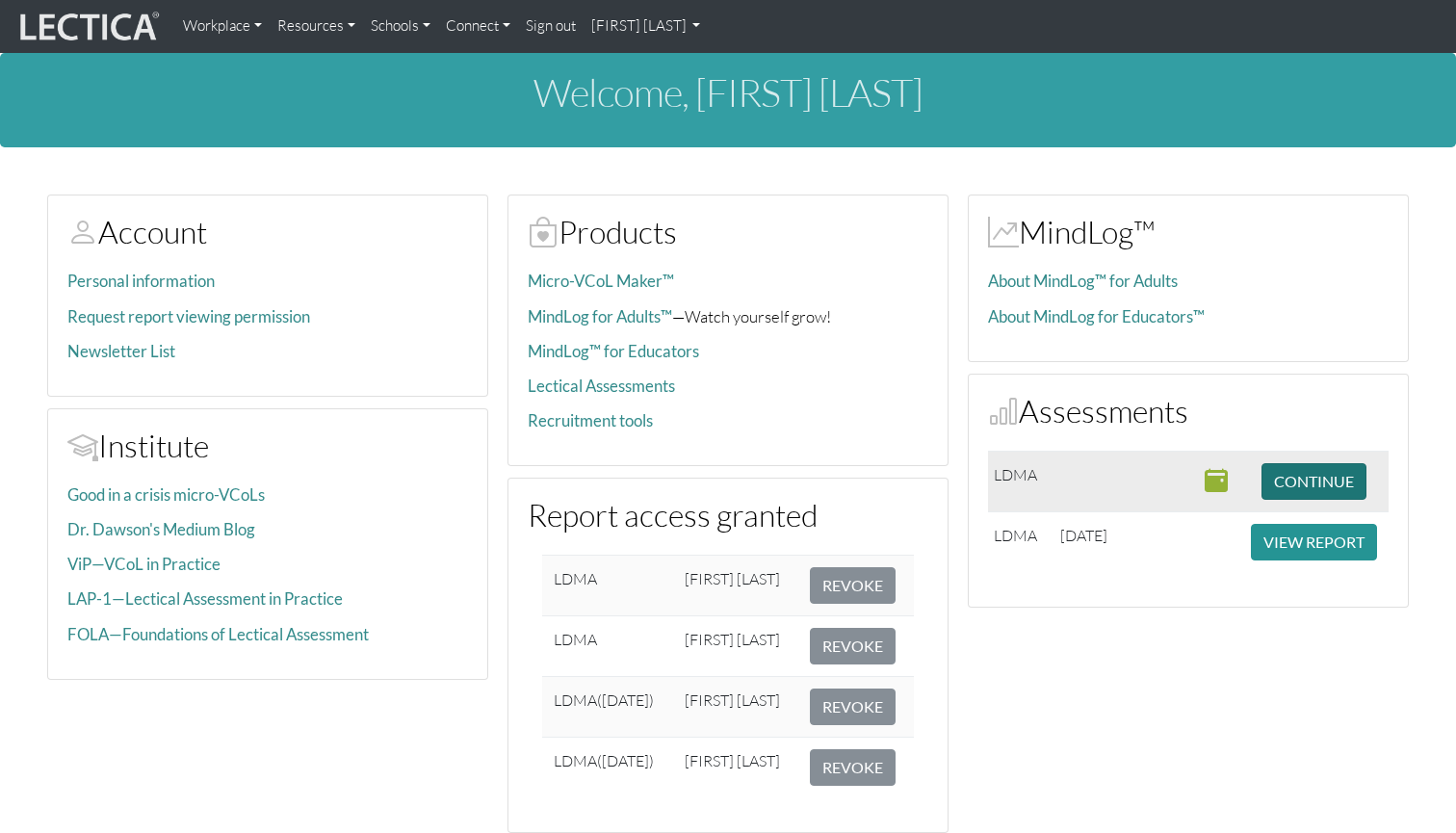 click on "CONTINUE" at bounding box center (1313, 482) 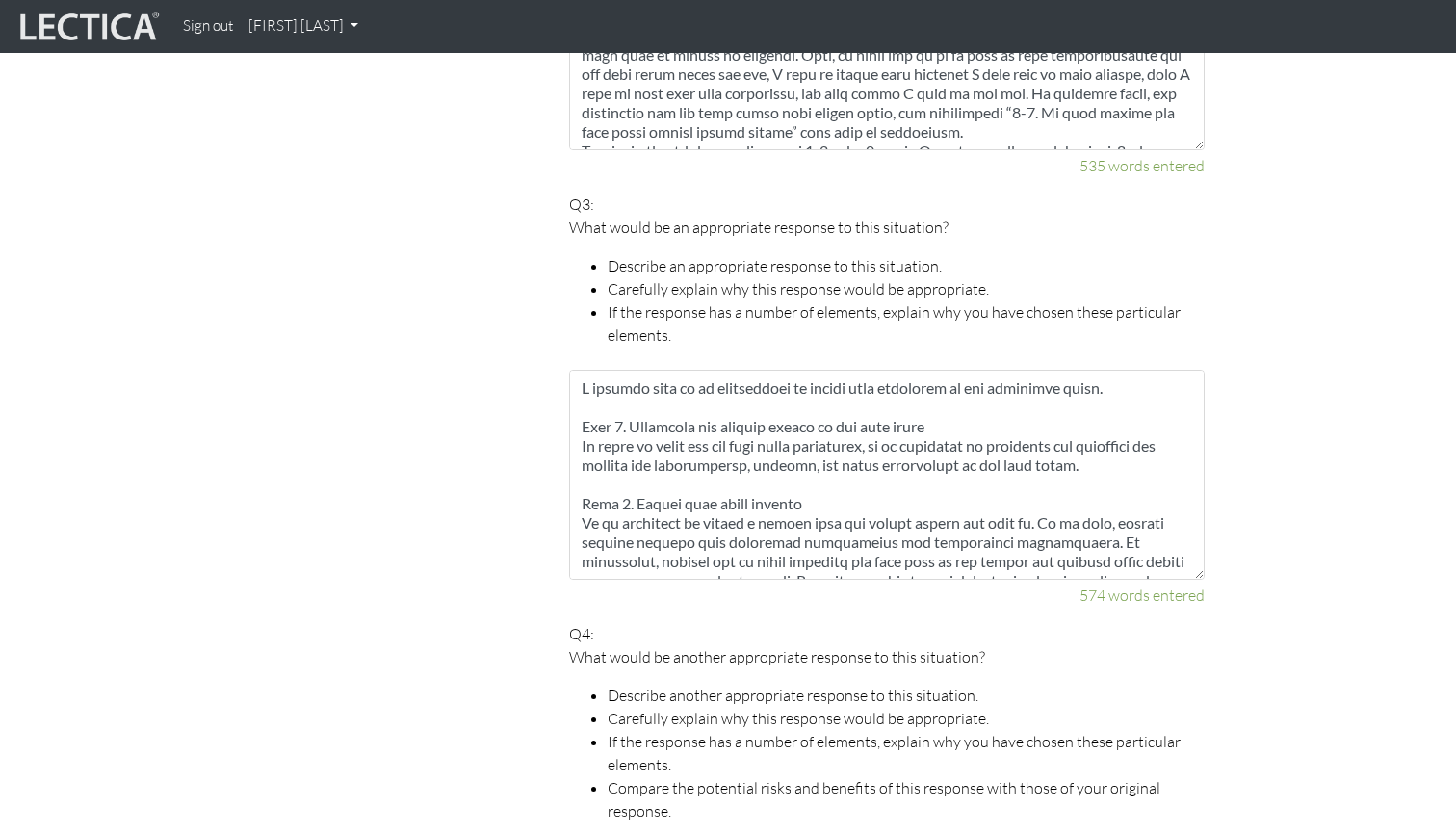 scroll, scrollTop: 1775, scrollLeft: 0, axis: vertical 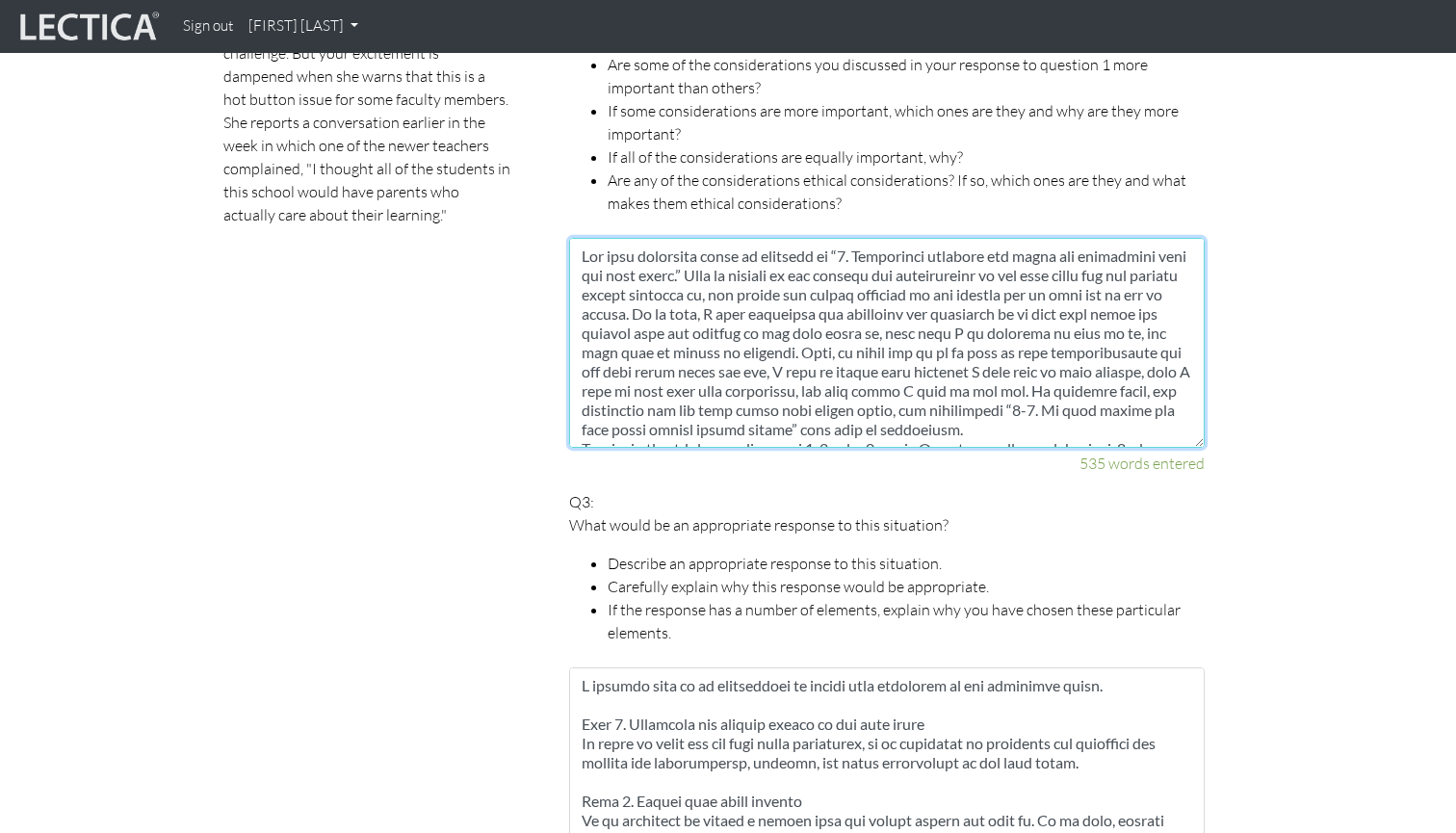 click at bounding box center [887, 343] 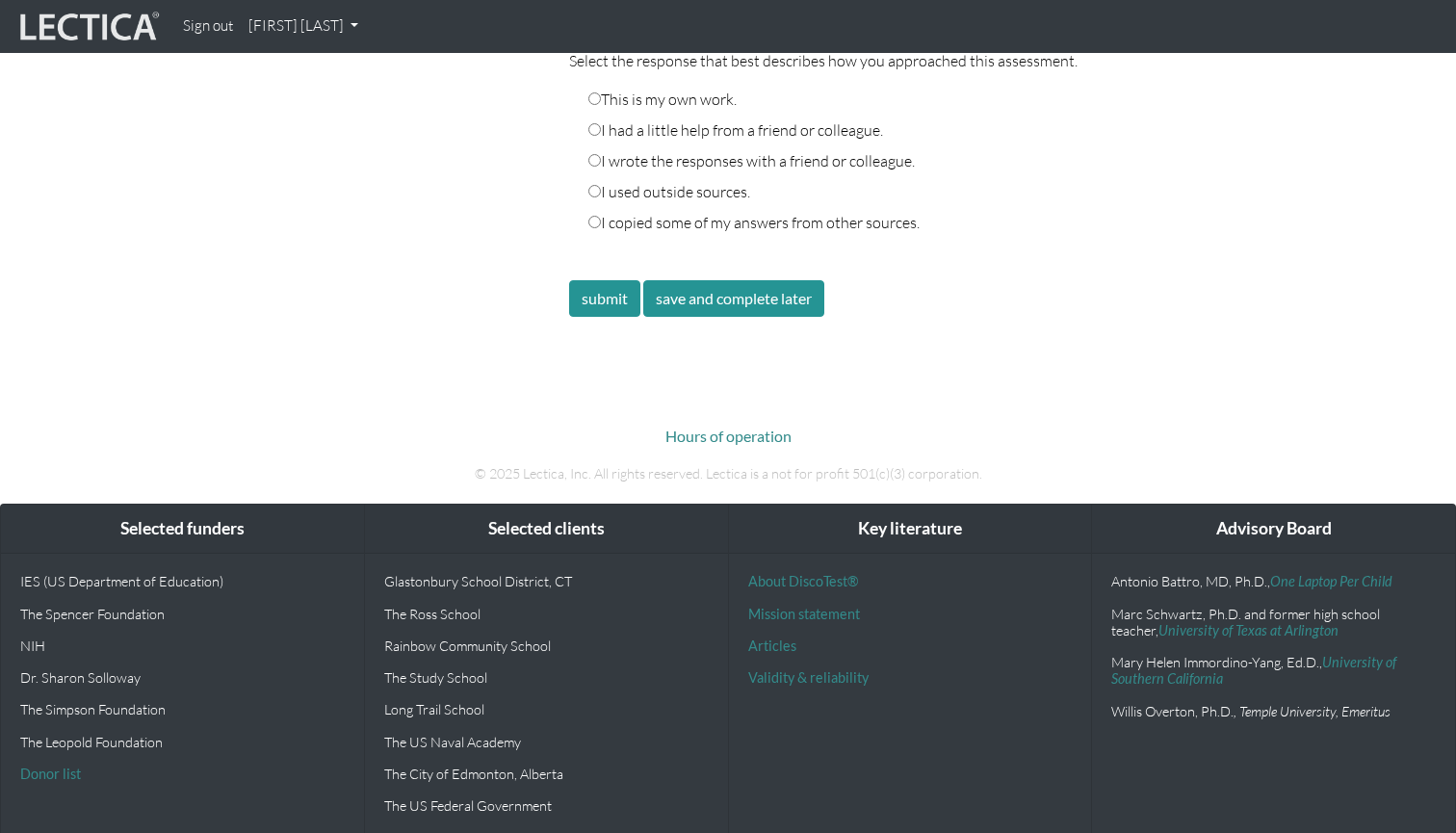 scroll, scrollTop: 3272, scrollLeft: 0, axis: vertical 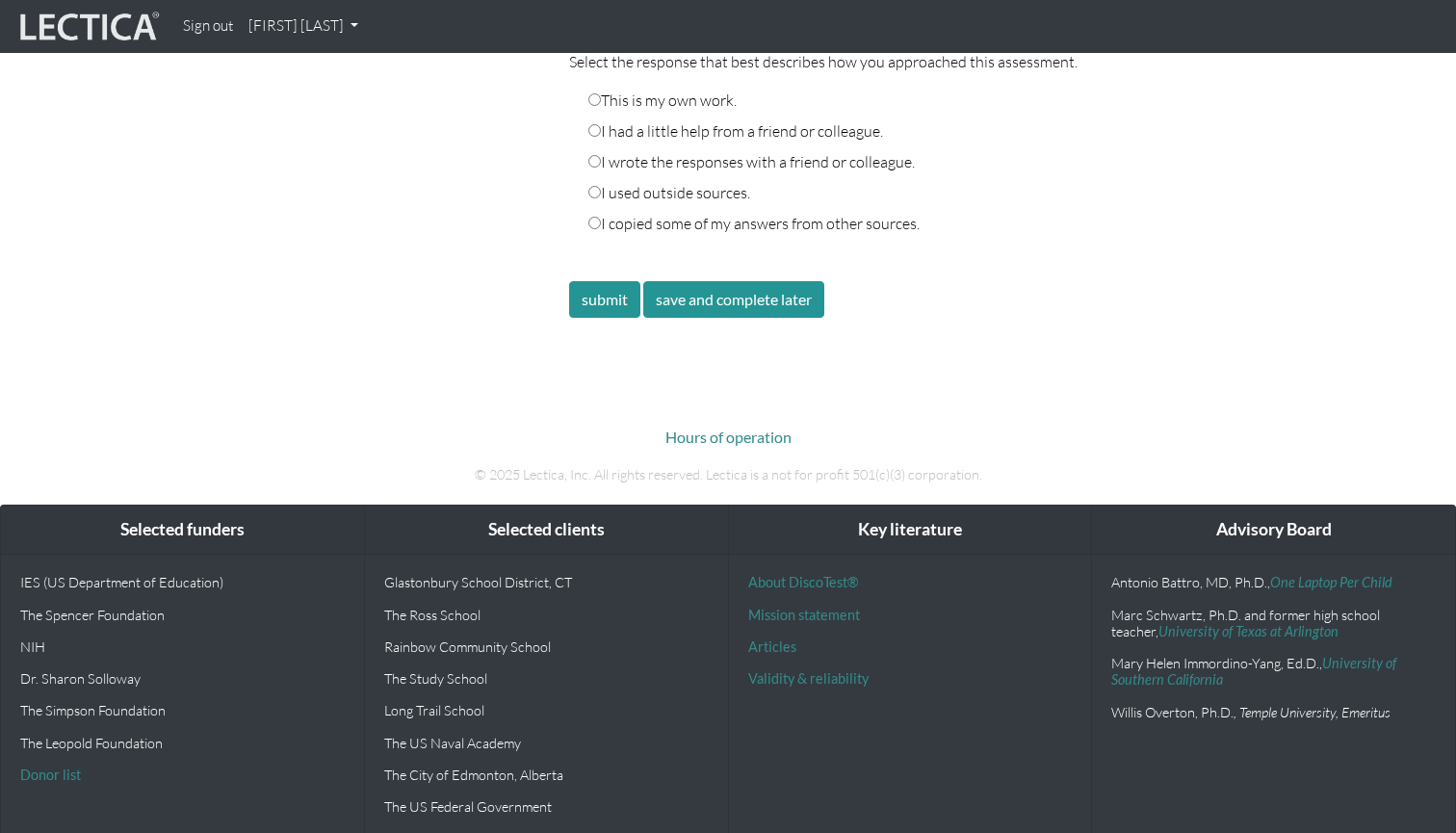 click on "This is my own work." at bounding box center [663, 100] 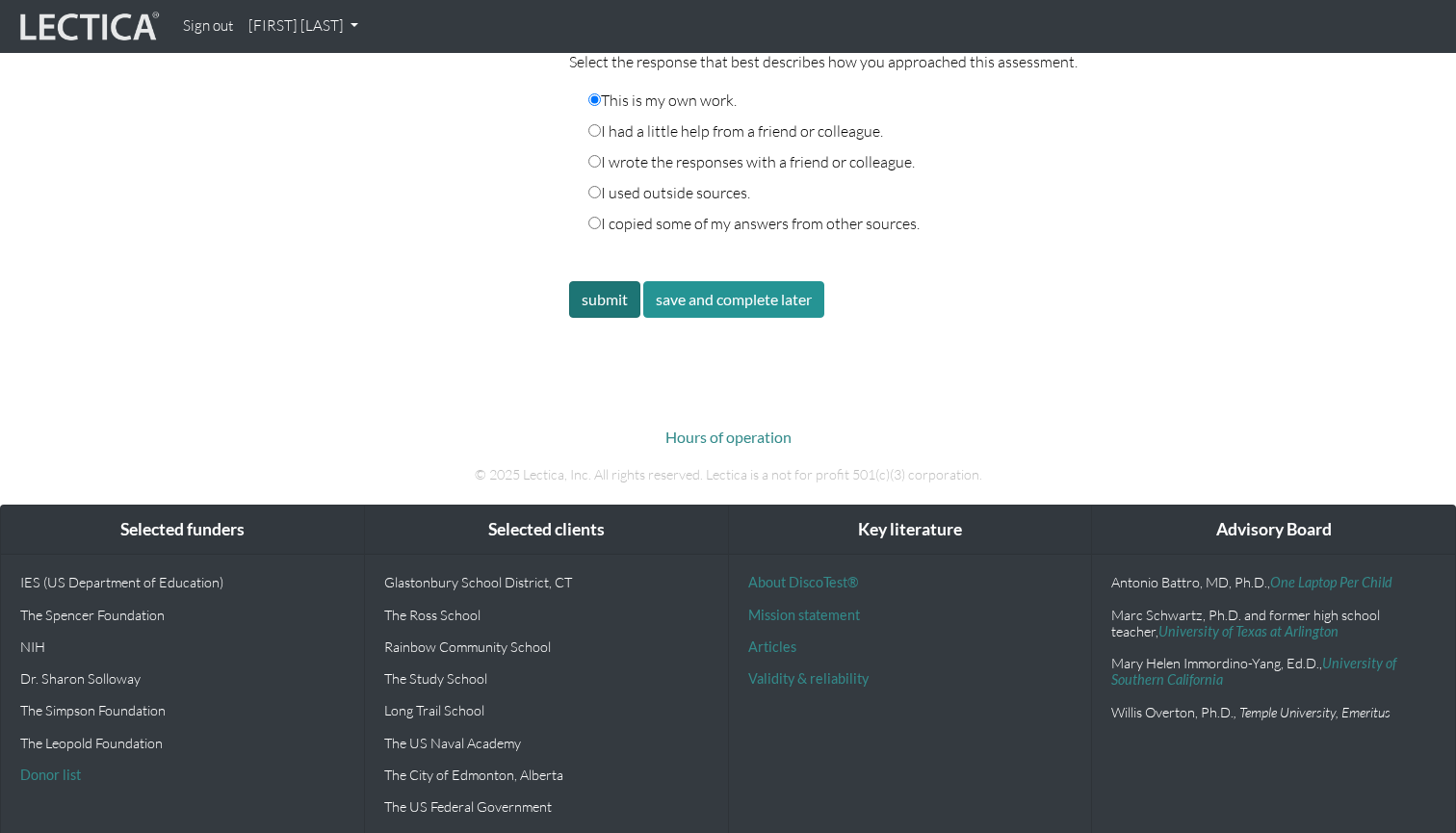 click on "submit" at bounding box center [605, 299] 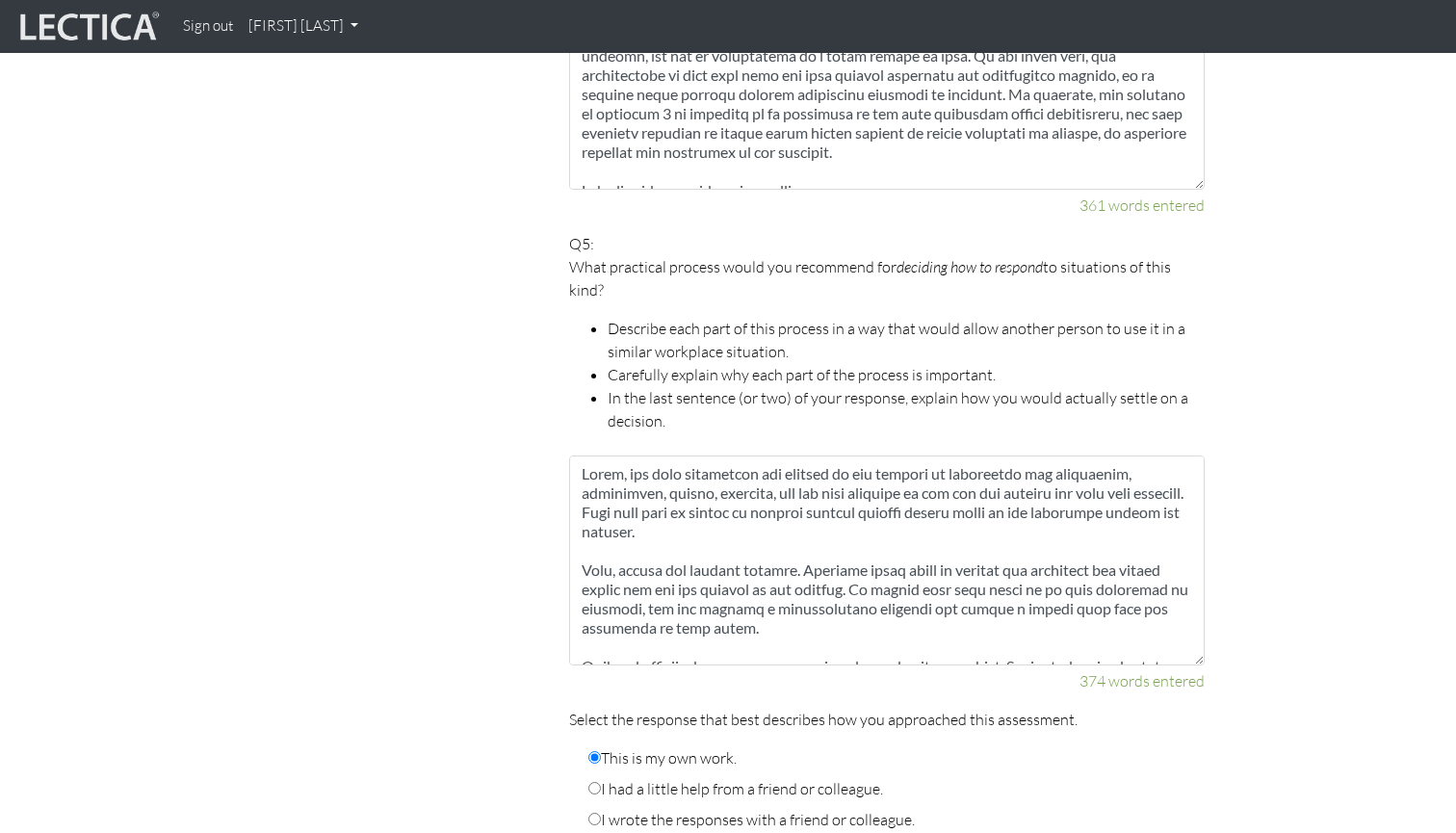 scroll, scrollTop: 2802, scrollLeft: 0, axis: vertical 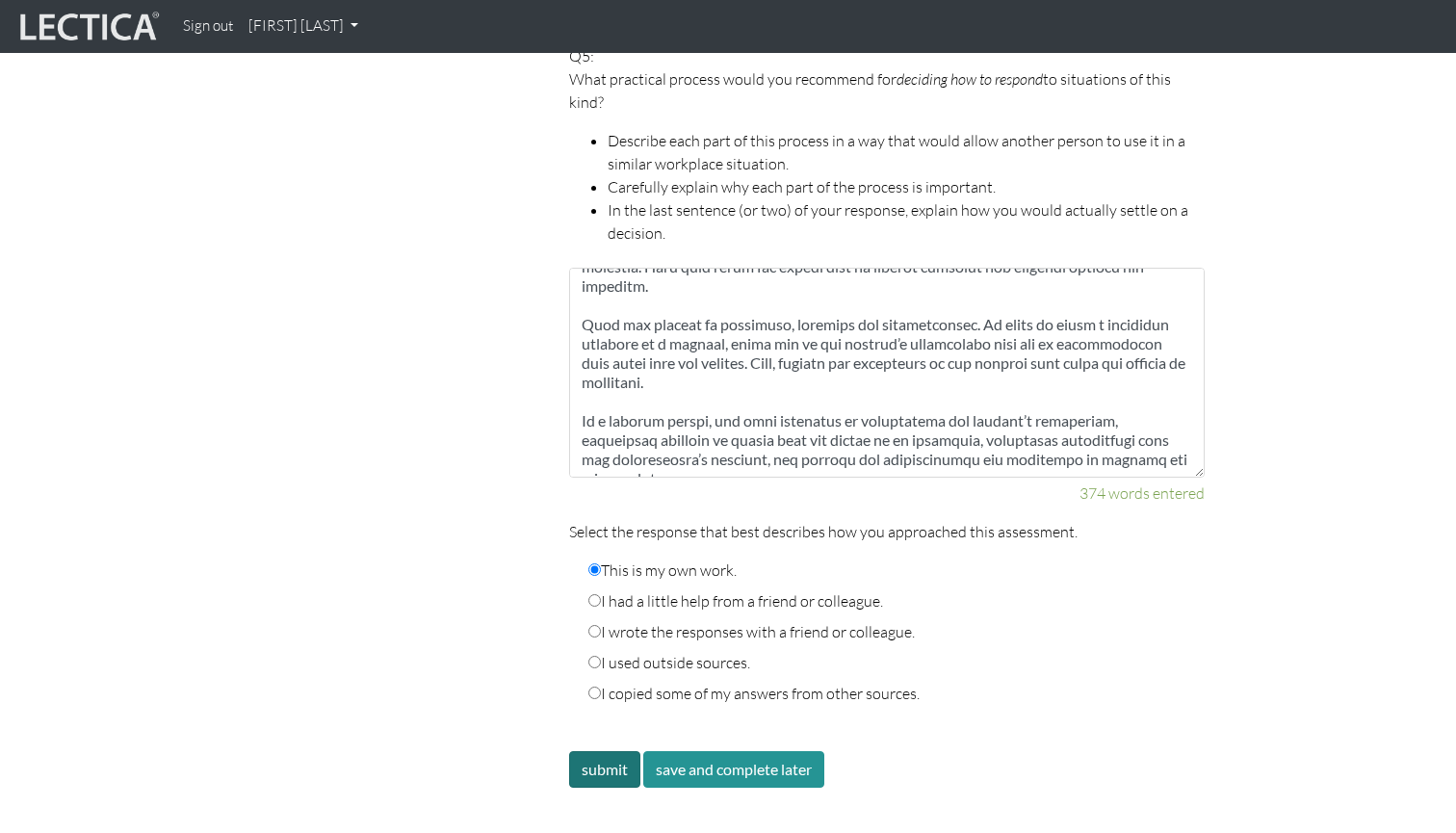 click on "submit" at bounding box center [605, 769] 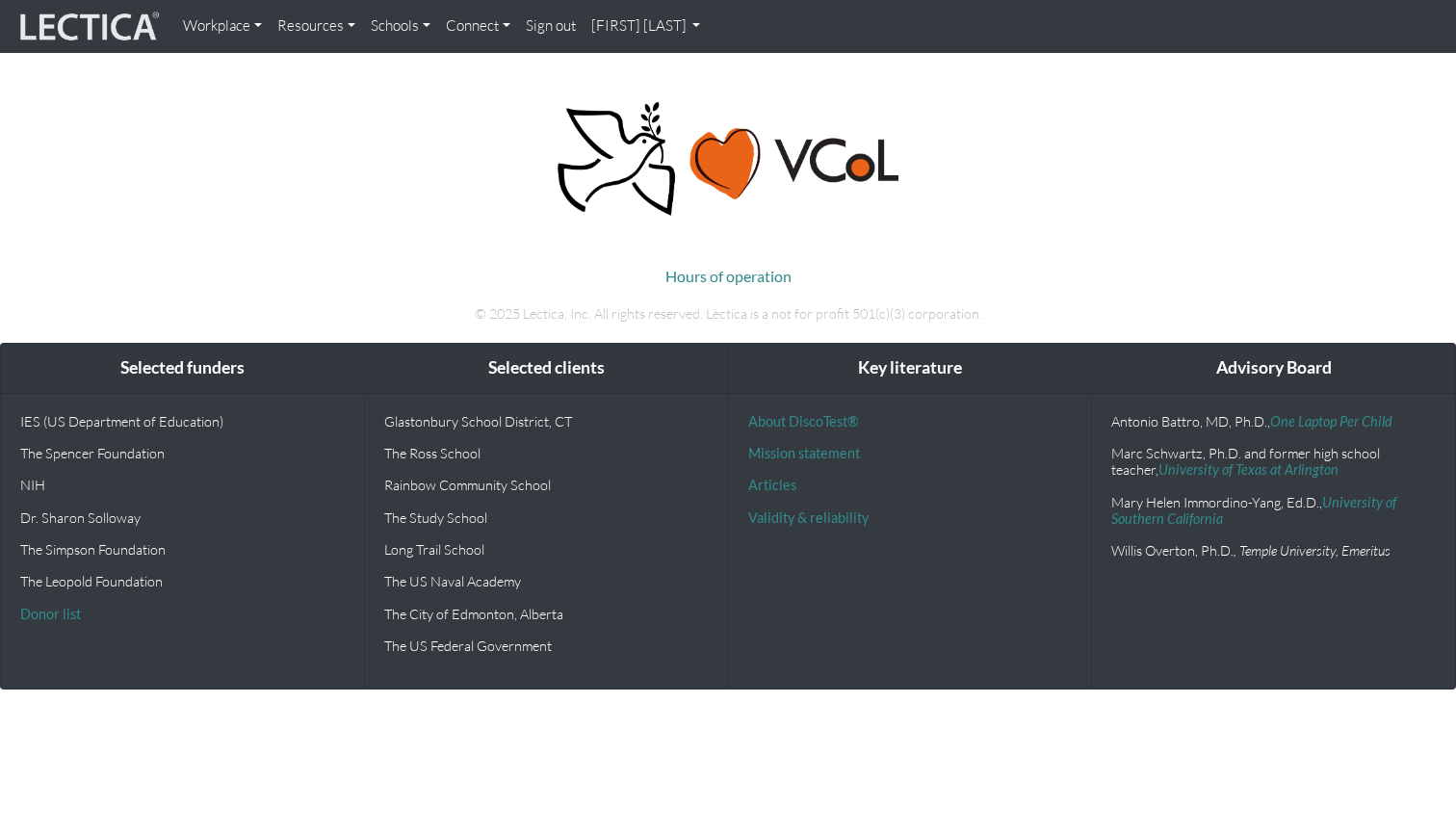 scroll, scrollTop: 0, scrollLeft: 0, axis: both 